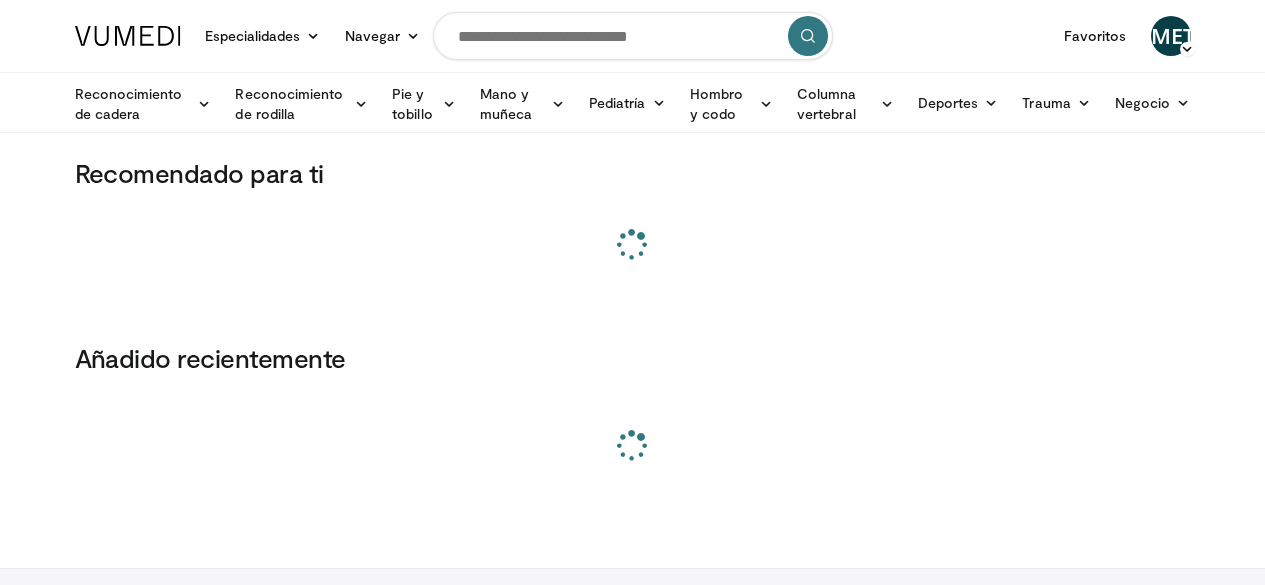 scroll, scrollTop: 0, scrollLeft: 0, axis: both 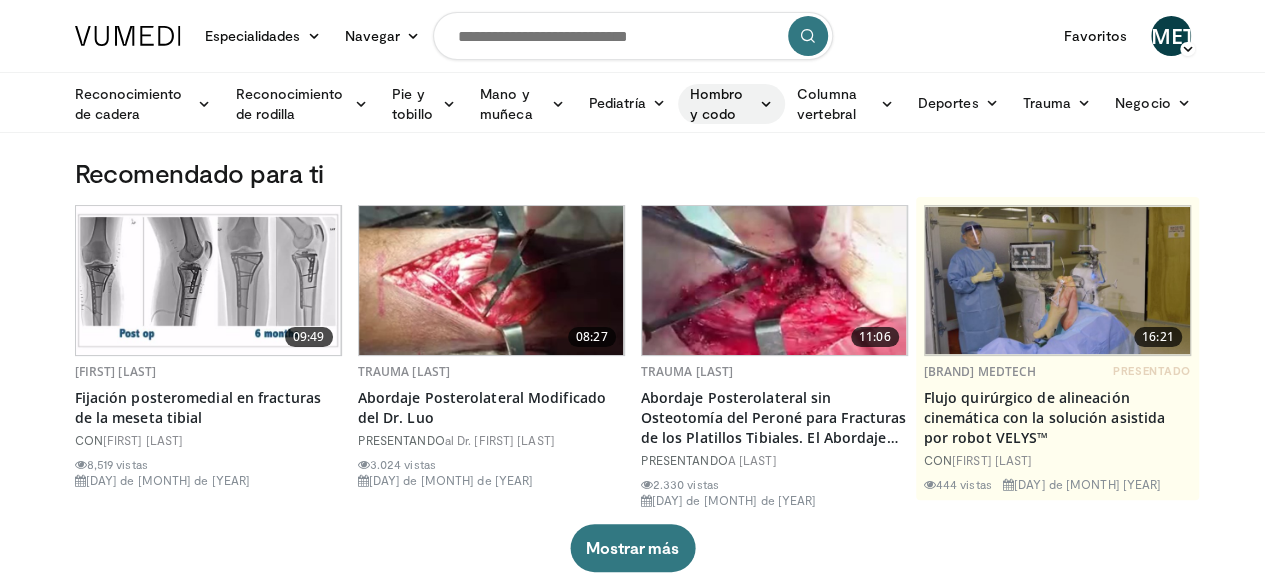 click on "Hombro y codo" at bounding box center [731, 104] 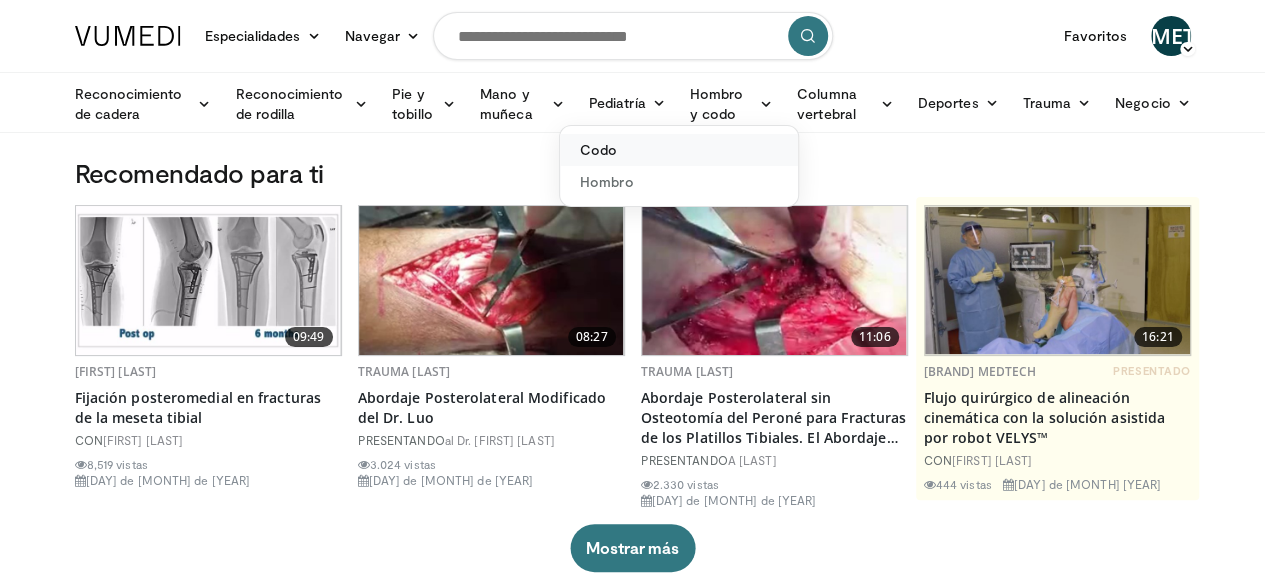 click on "Codo" at bounding box center [598, 149] 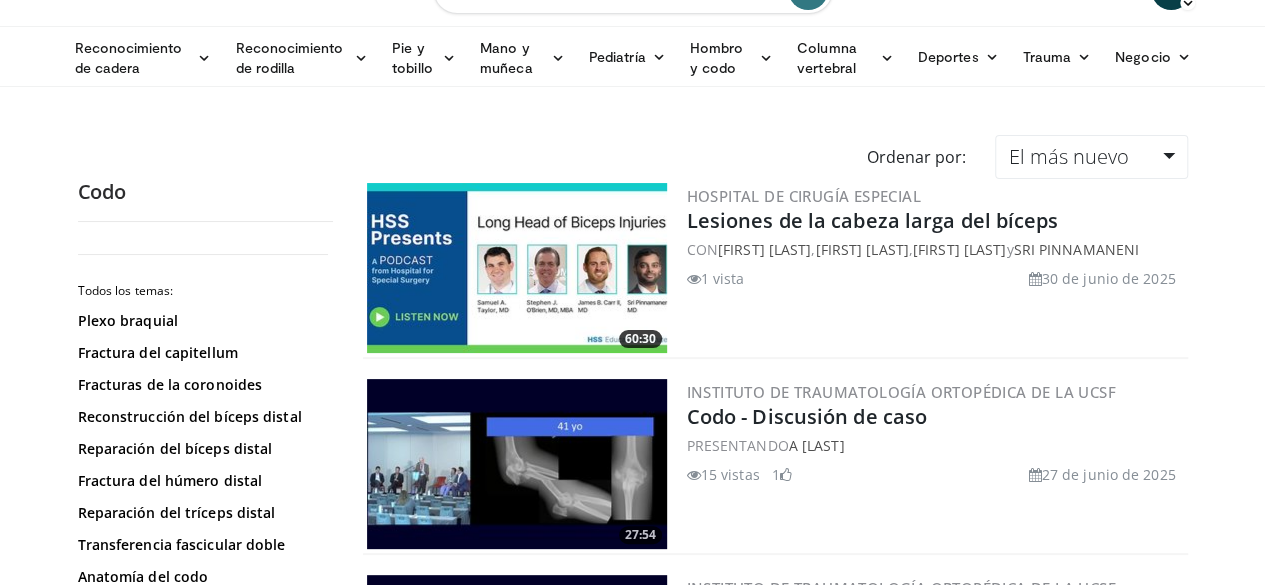 scroll, scrollTop: 0, scrollLeft: 0, axis: both 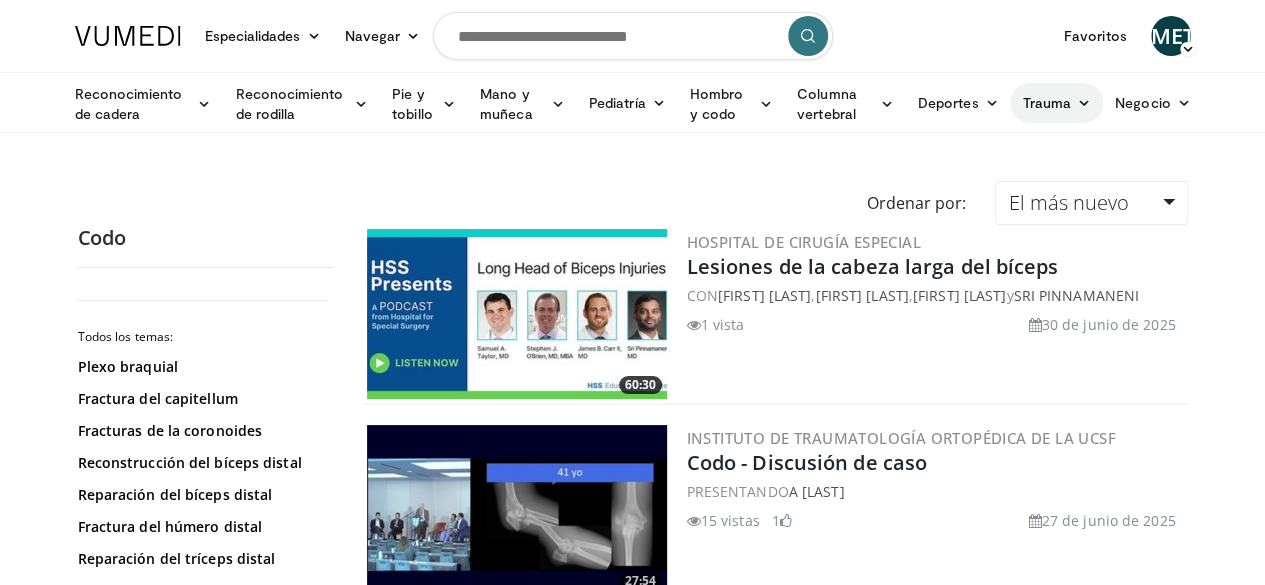 click on "Trauma" at bounding box center (1056, 103) 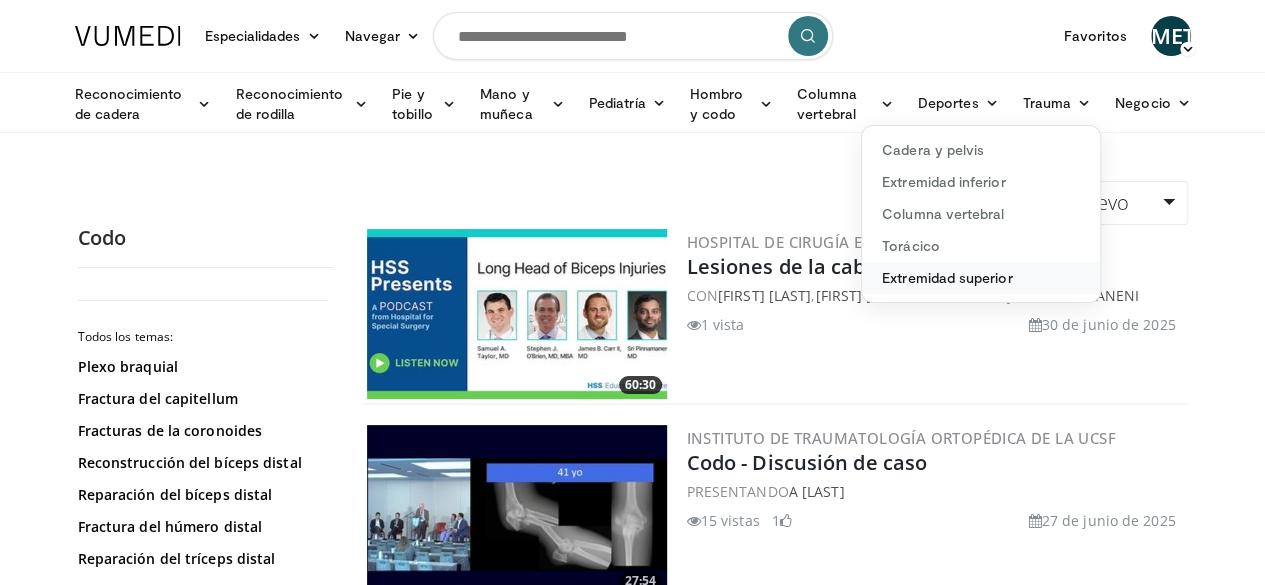 click on "Extremidad superior" at bounding box center (947, 277) 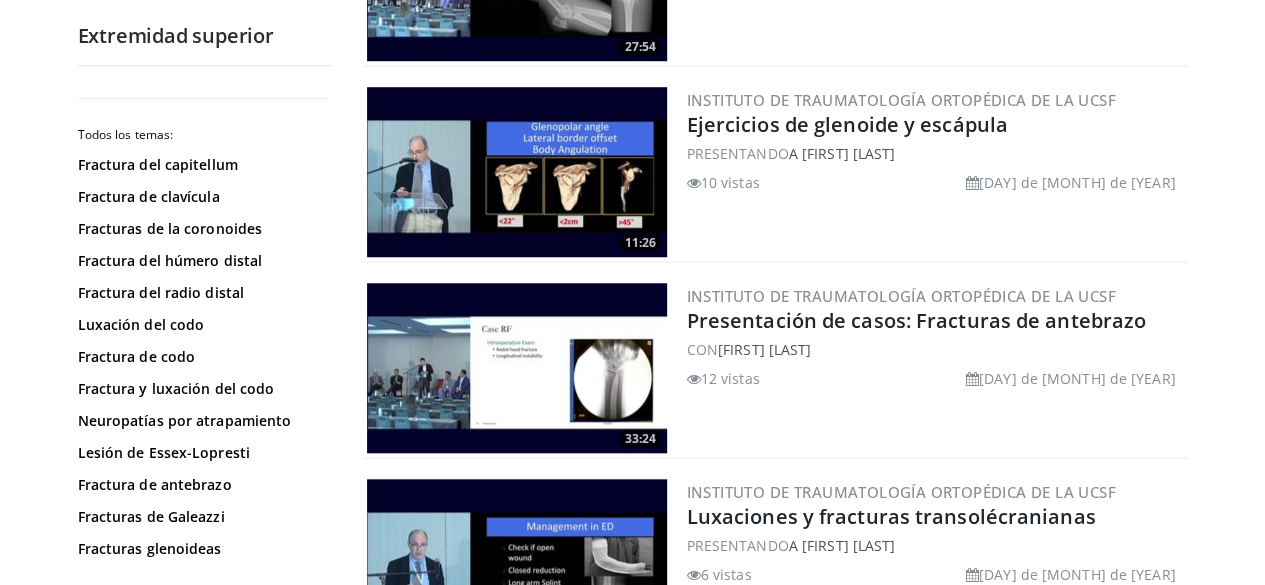scroll, scrollTop: 731, scrollLeft: 0, axis: vertical 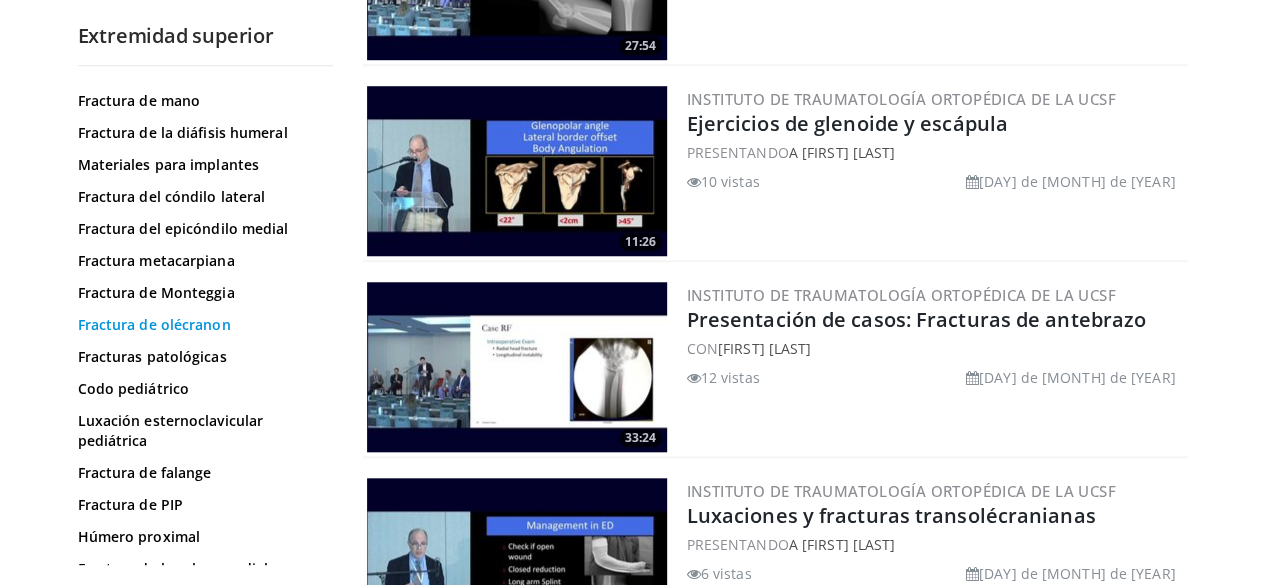 click on "Fractura de olécranon" at bounding box center (154, 324) 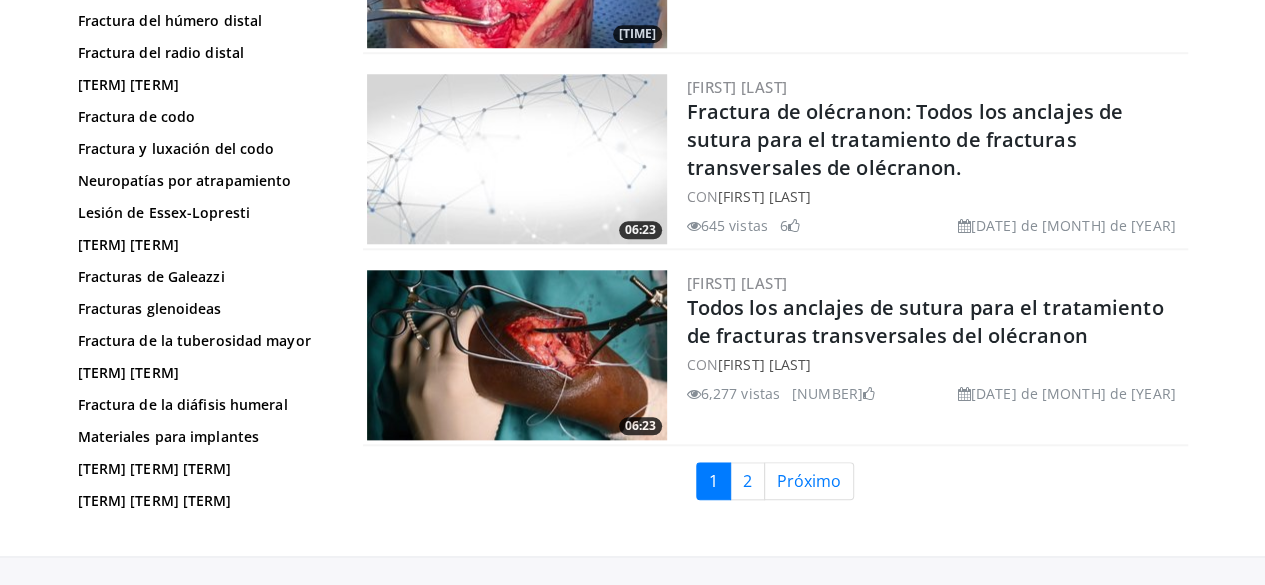 scroll, scrollTop: 4690, scrollLeft: 0, axis: vertical 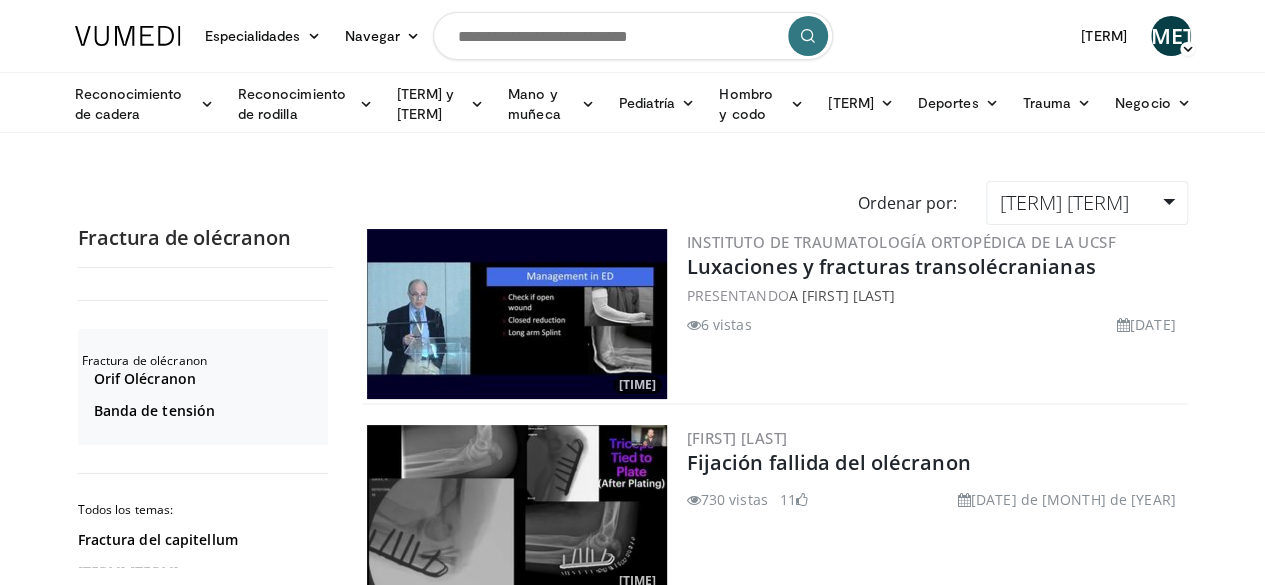 click at bounding box center [633, 36] 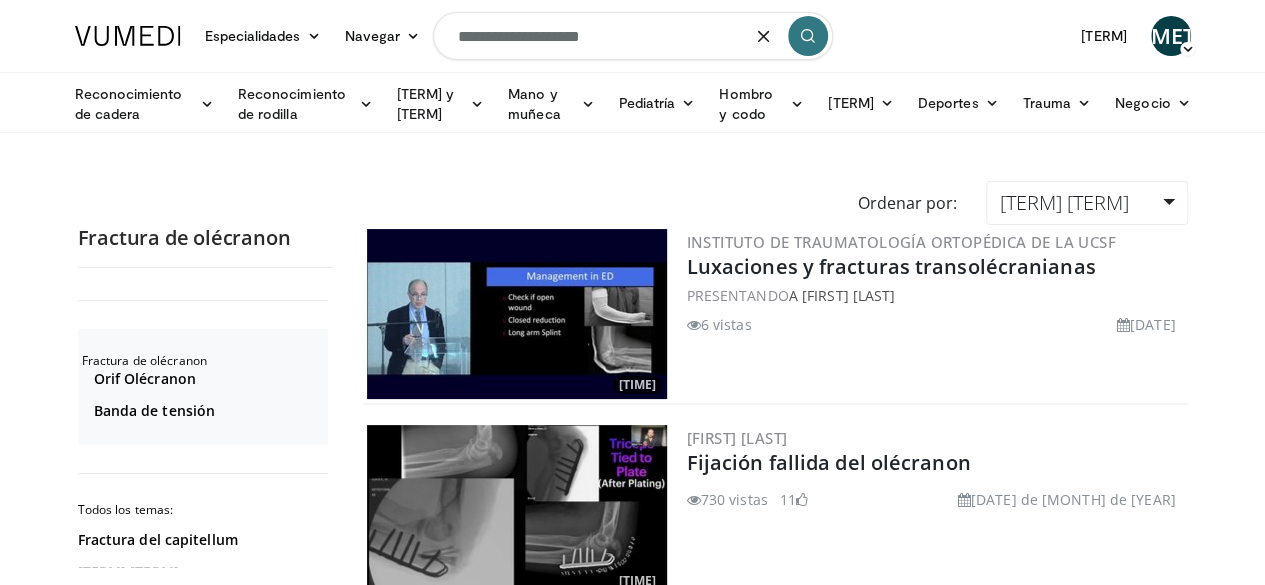 type on "[MASKED]" 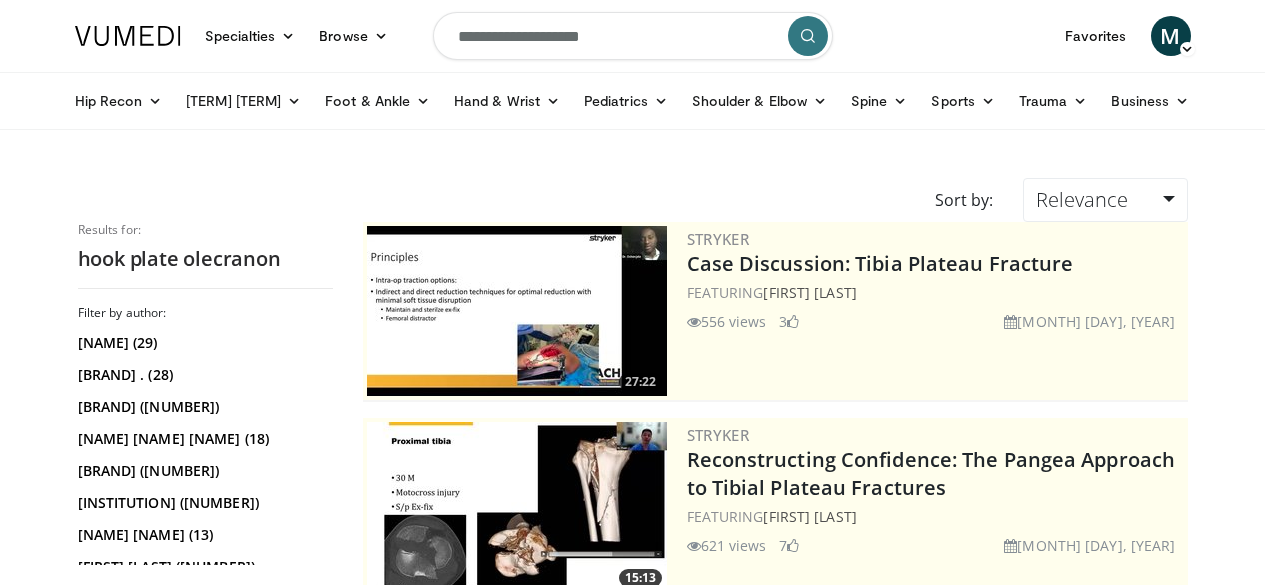 scroll, scrollTop: 0, scrollLeft: 0, axis: both 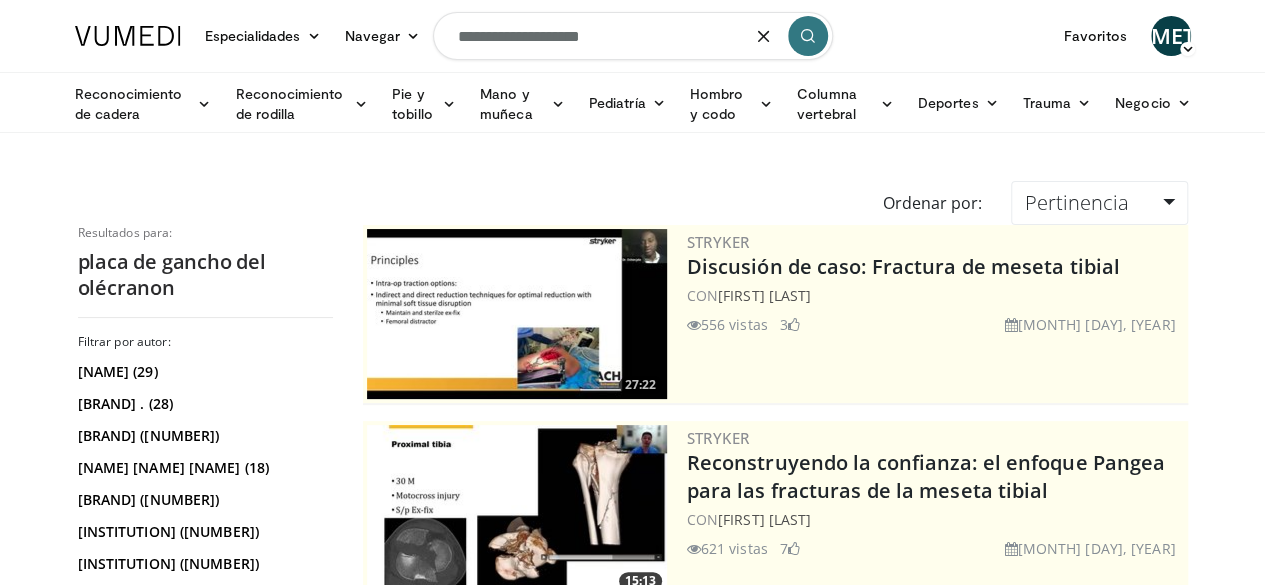 click on "Especialidades
Medicina de adultos y familia
Alergia, Asma, Inmunología
Anestesiología
Cardiología
Dental
Dermatología
Endocrinología
Gastroenterología y hepatología
Cirugía general
Hematología y Oncología
Enfermedad infecciosa
Nefrología
Neurología
Neurocirugía
Obstetricia y Ginecología
Oftalmología
Oral Maxilofacial
Ortopedía
Otorrinolaringología
Pediatría
Cirugía plástica
Podología
Psiquiatría
Neumología
Oncología radioterápica
Radiología
Reumatología
Urología" at bounding box center [633, 36] 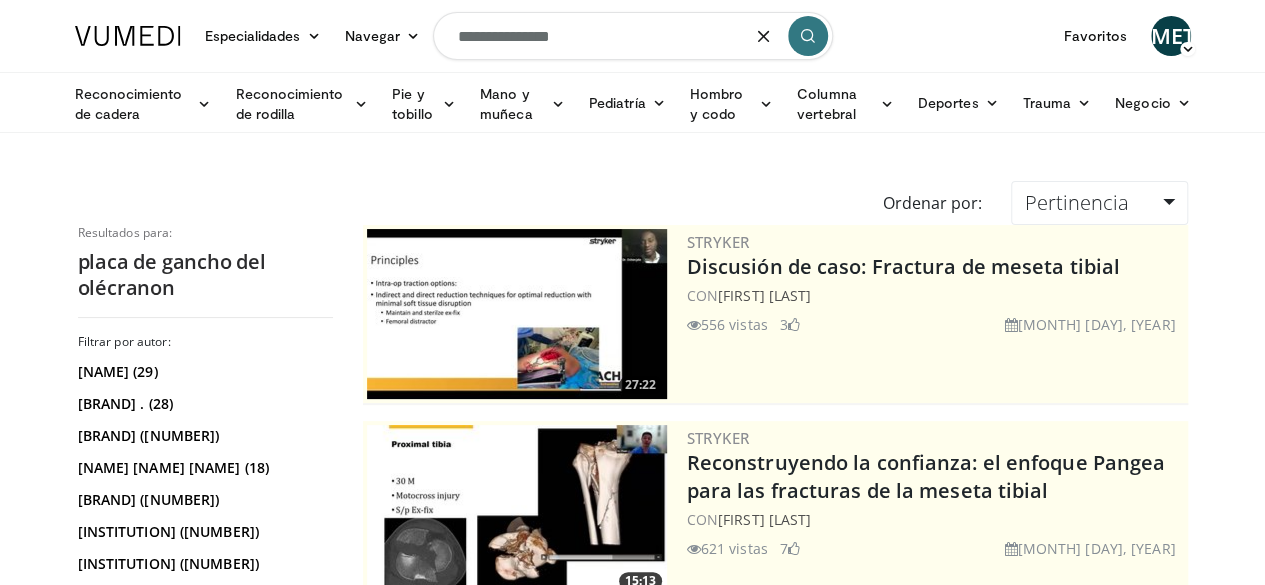 drag, startPoint x: 497, startPoint y: 32, endPoint x: 632, endPoint y: 50, distance: 136.19472 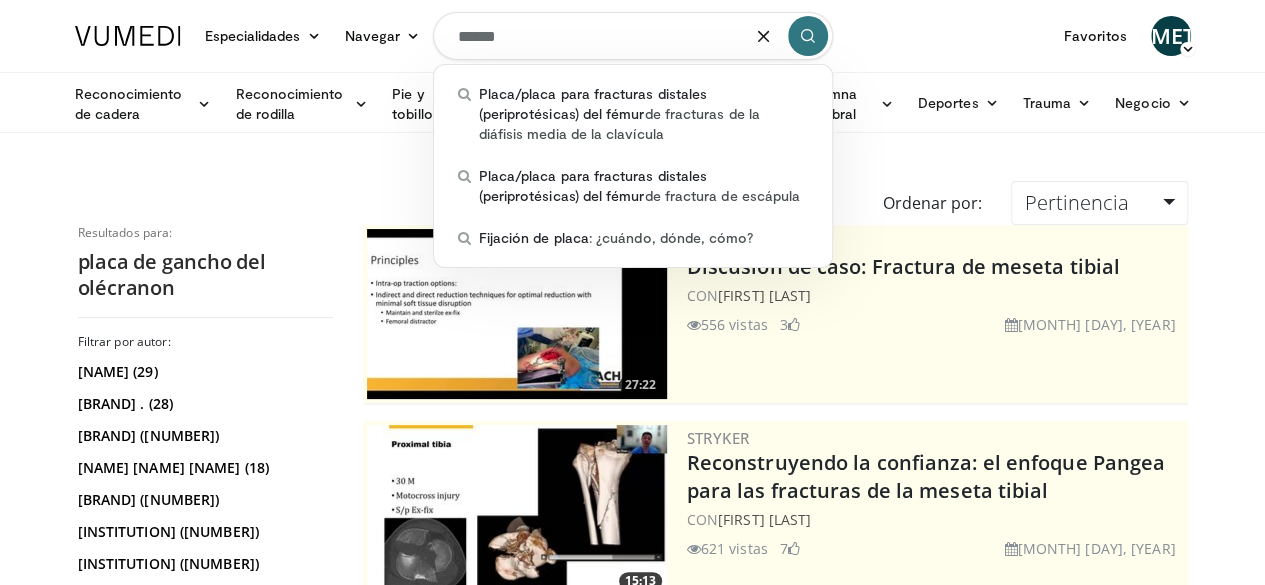 click on "*****" at bounding box center (633, 36) 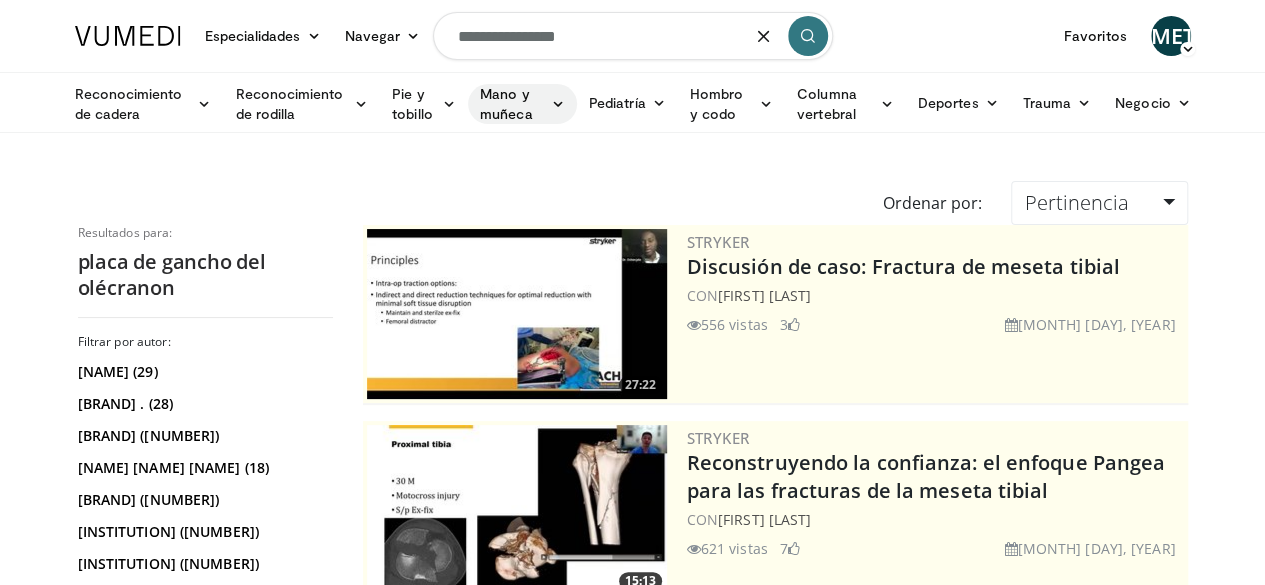 type on "**********" 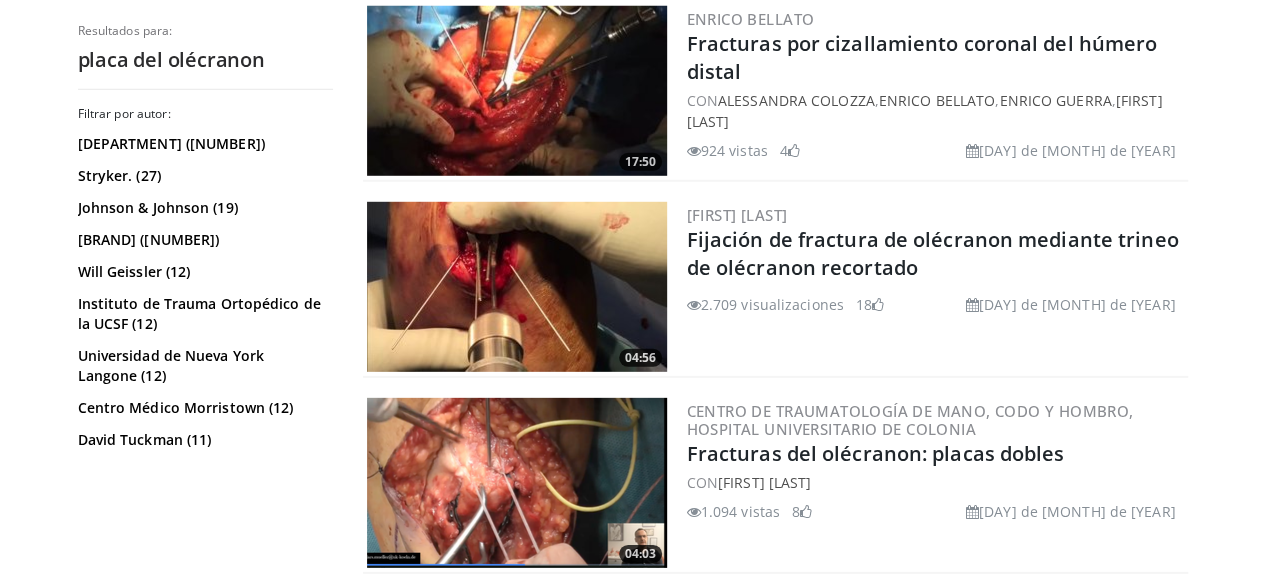 scroll, scrollTop: 2794, scrollLeft: 0, axis: vertical 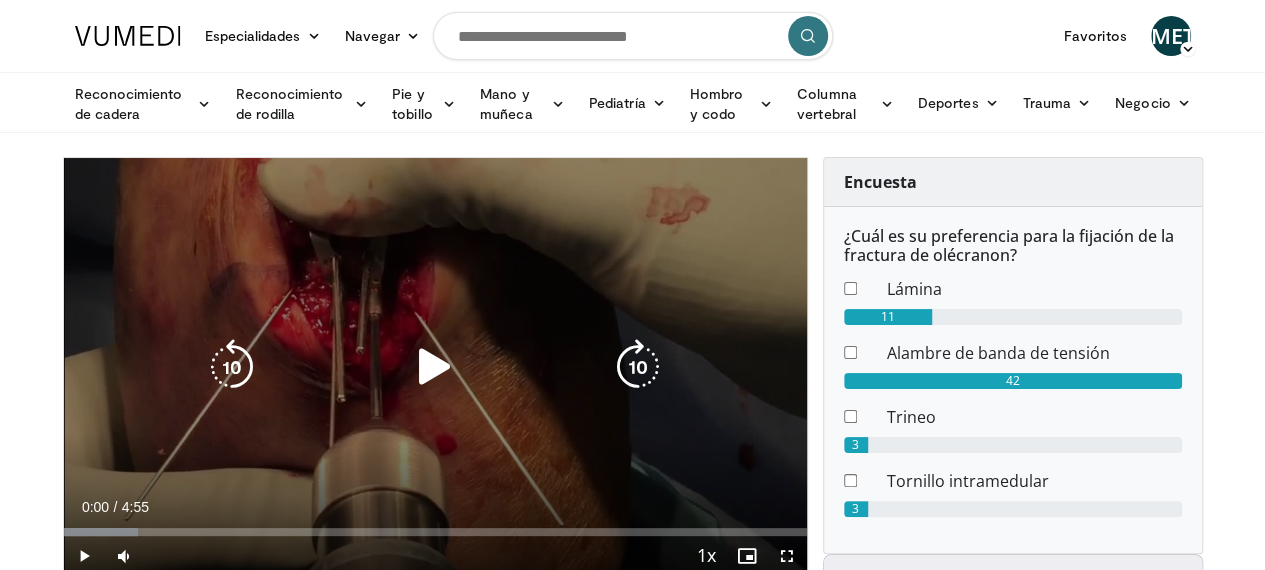 click at bounding box center [435, 367] 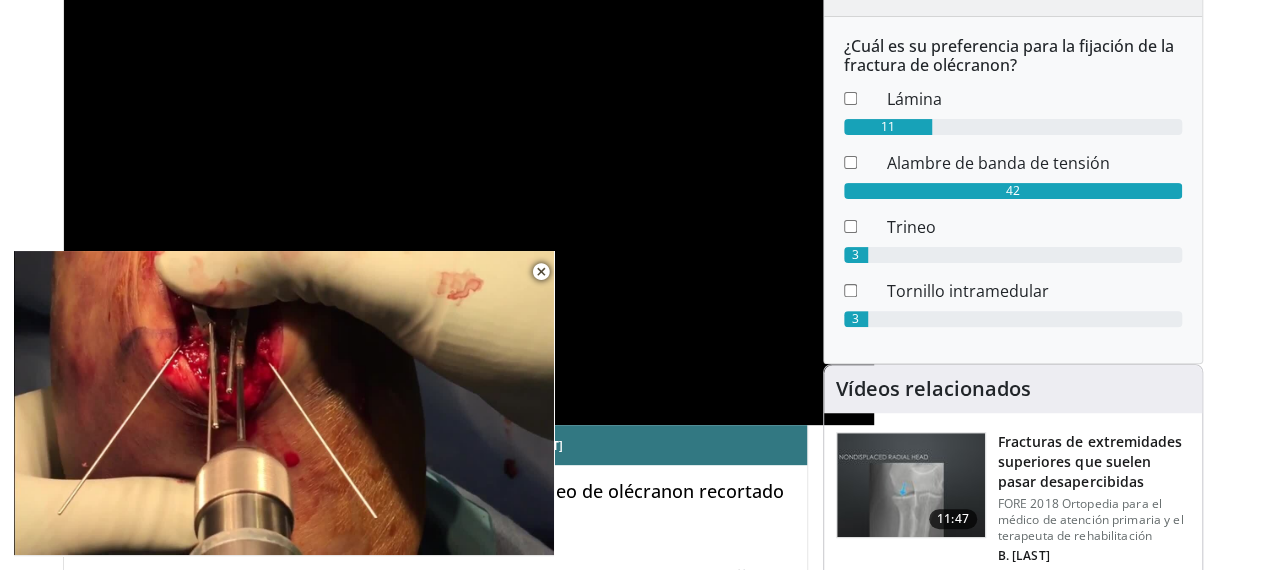 scroll, scrollTop: 76, scrollLeft: 0, axis: vertical 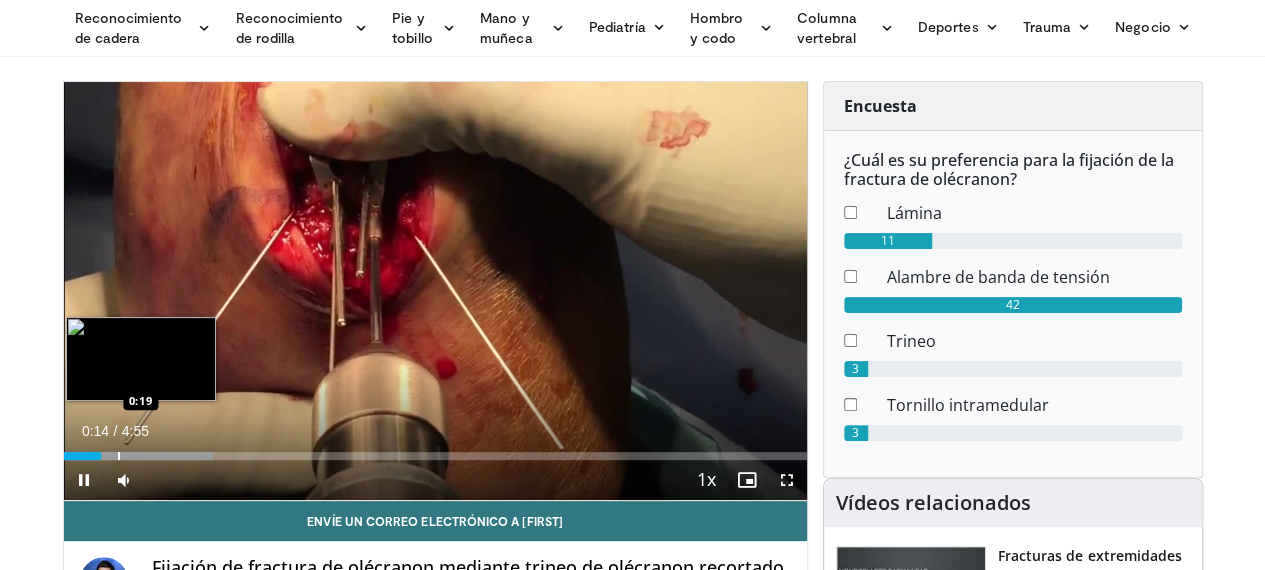 click at bounding box center [119, 456] 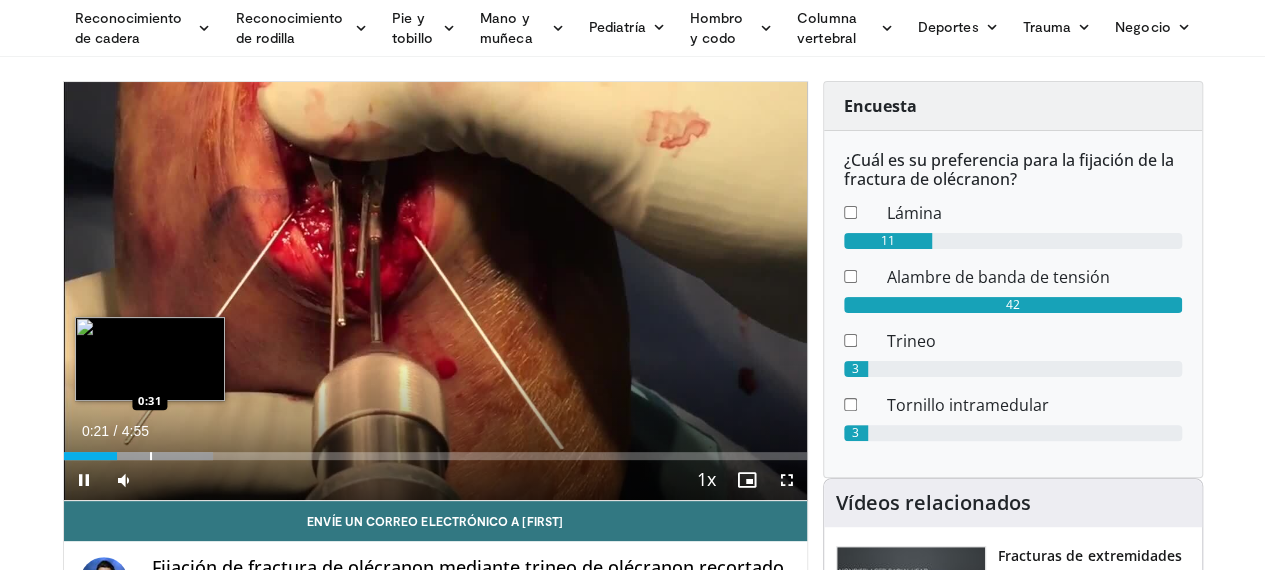 click at bounding box center [151, 456] 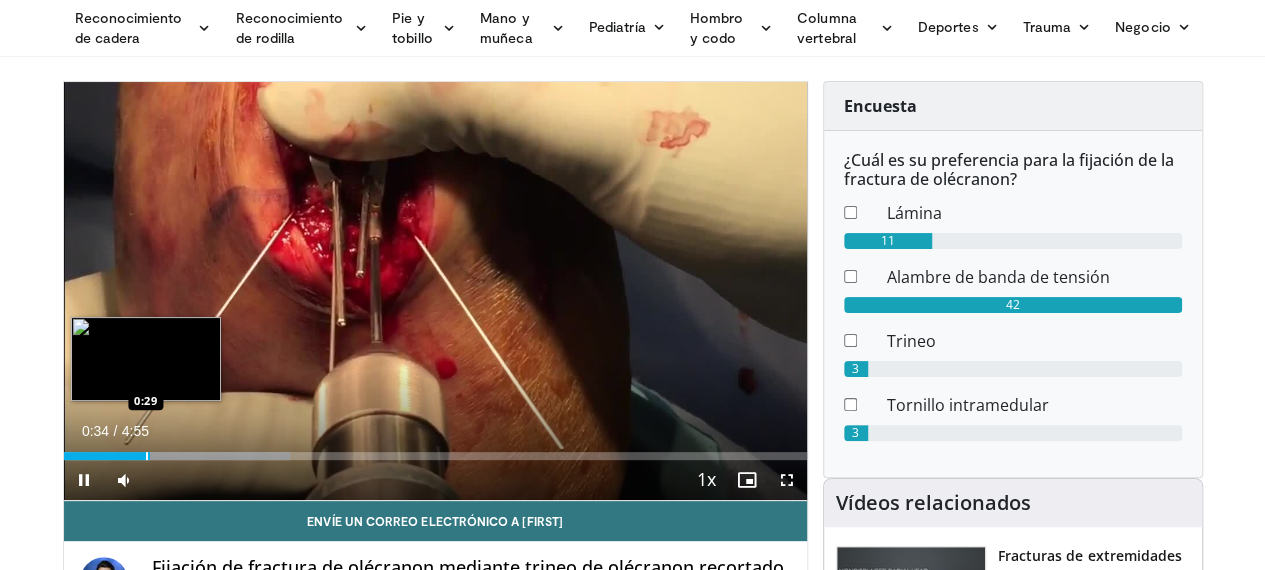 click on "0:34" at bounding box center [107, 456] 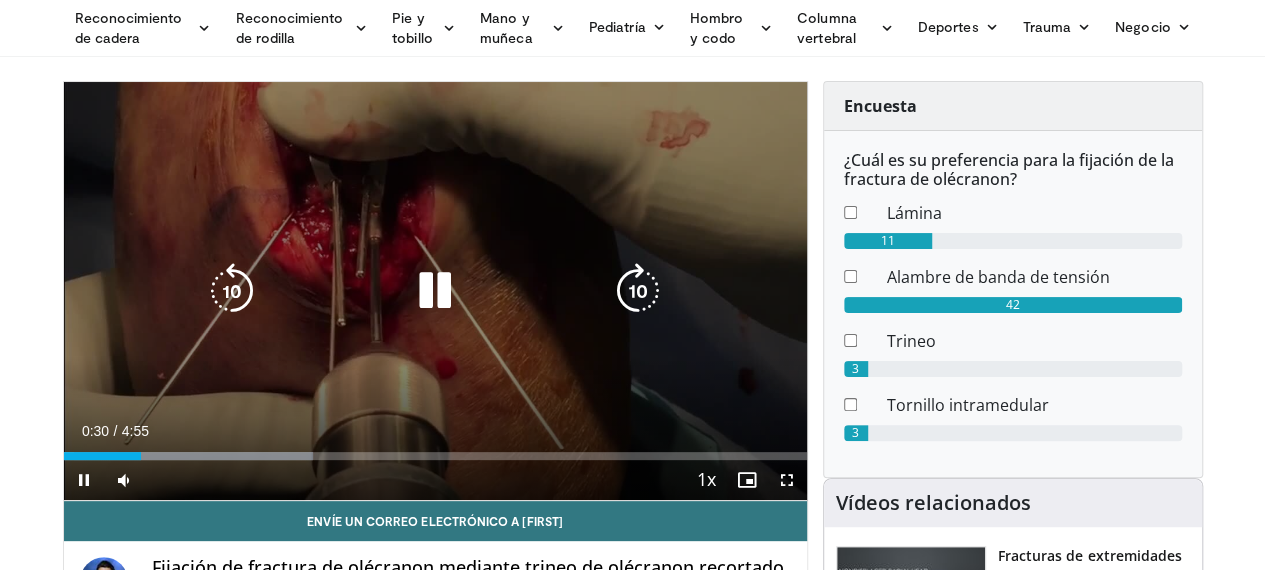 click at bounding box center [435, 291] 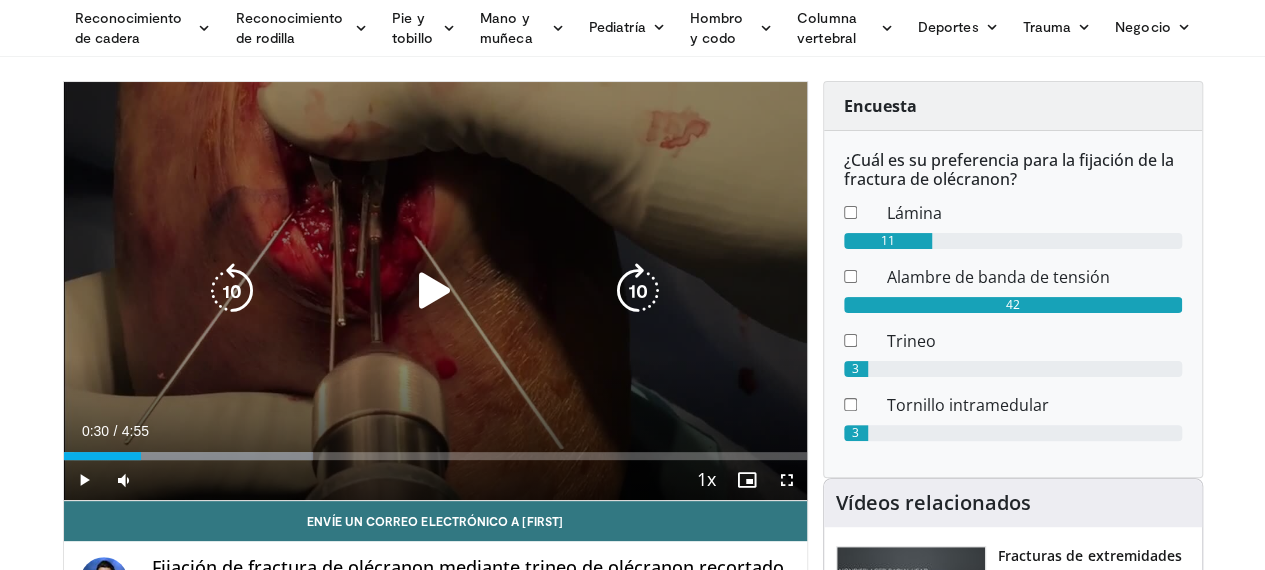 click at bounding box center [435, 291] 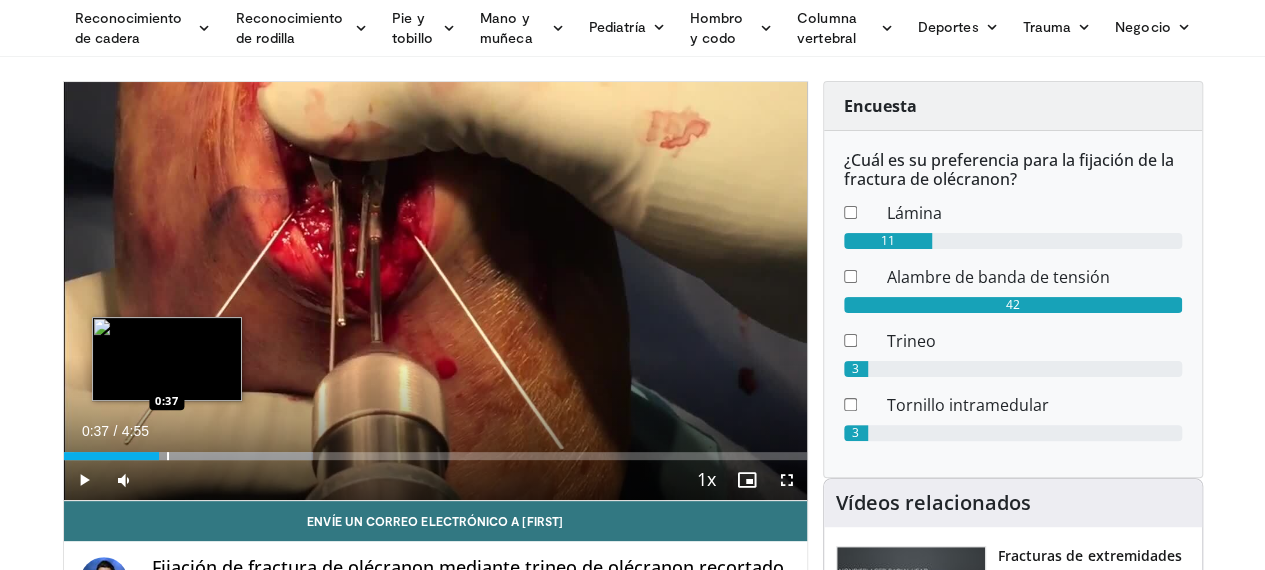 click at bounding box center (168, 456) 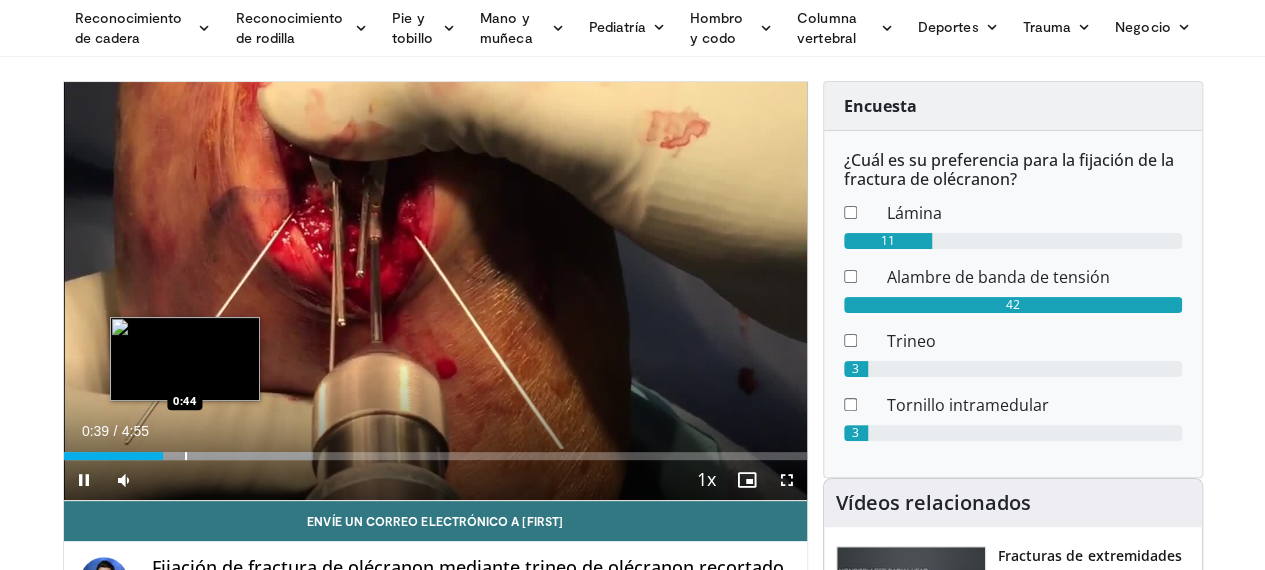 click at bounding box center [186, 456] 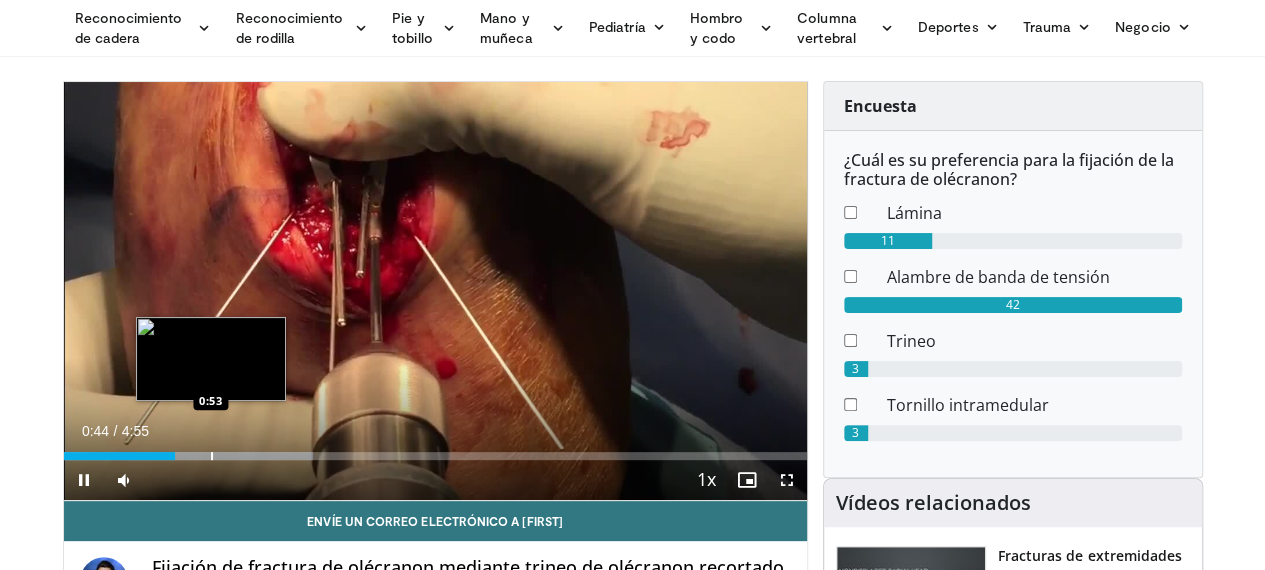 click on "Loaded :  33.56% 0:44 0:53" at bounding box center (435, 456) 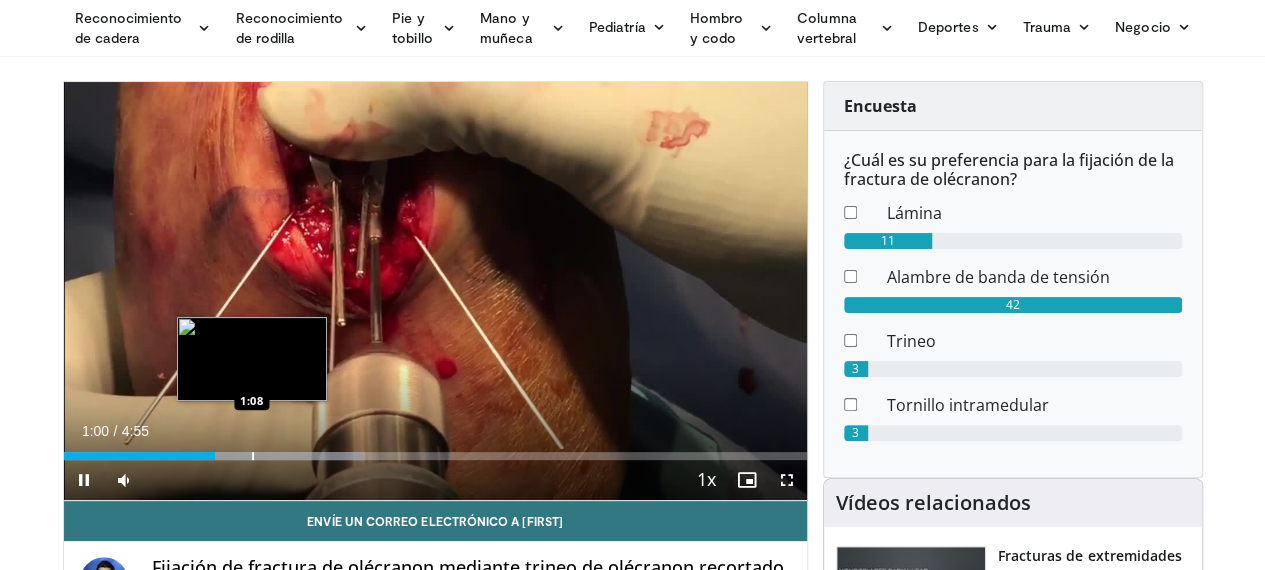 click on "Loaded : [PERCENTAGE]% [TIME] [TIME]" at bounding box center (435, 450) 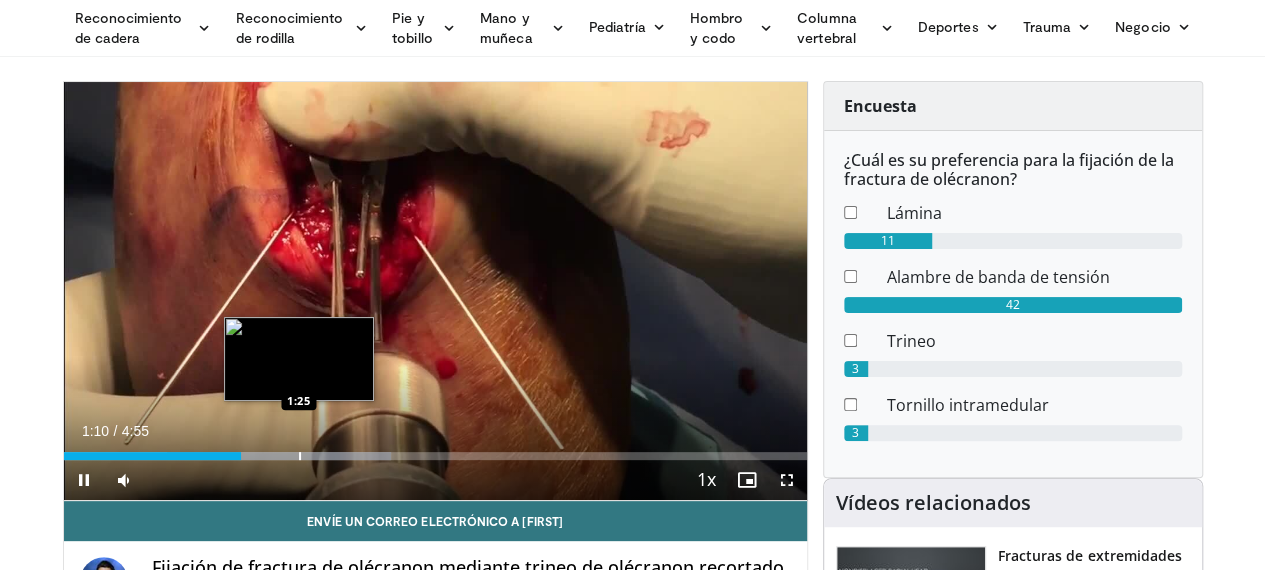 click on "Loaded :  44.02% 1:10 1:25" at bounding box center (435, 456) 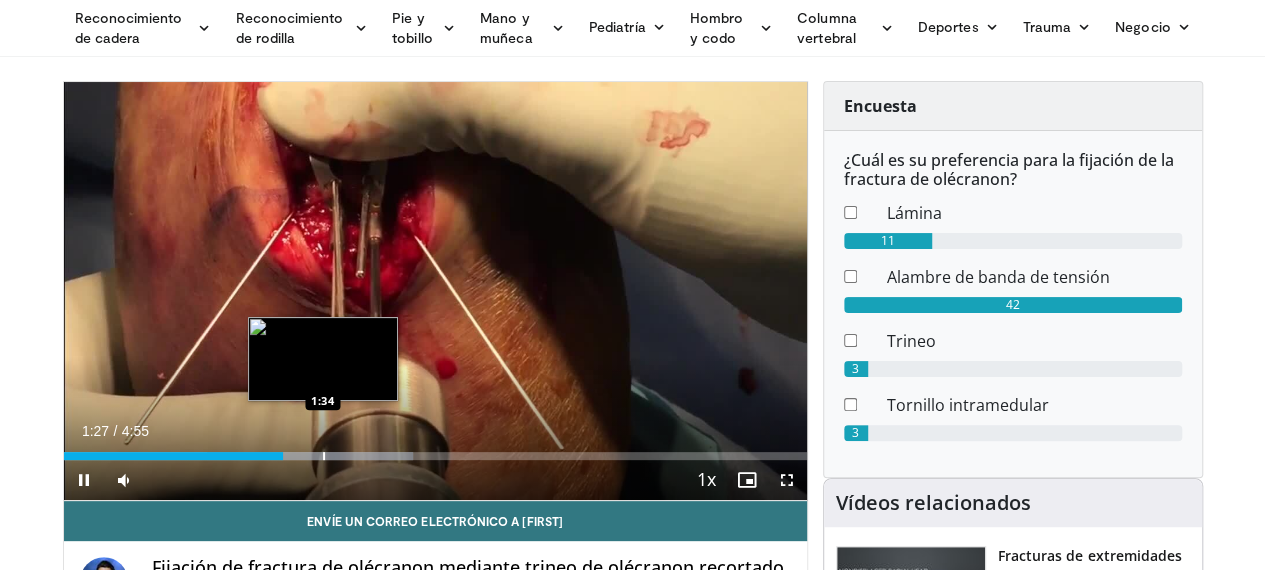 click at bounding box center [324, 456] 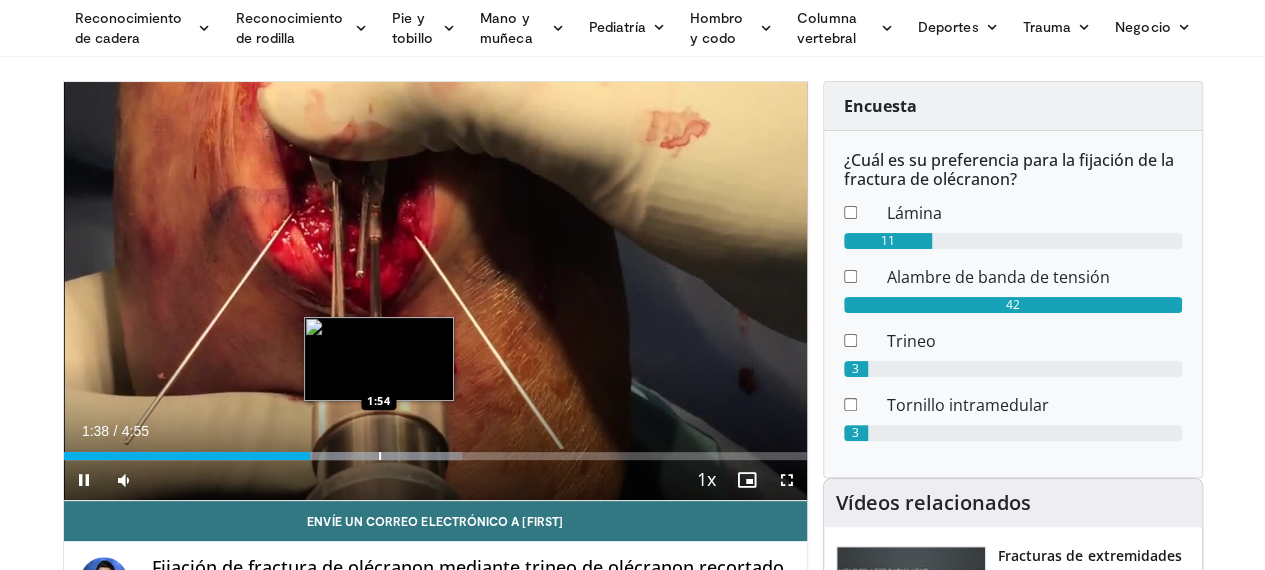 click at bounding box center (380, 456) 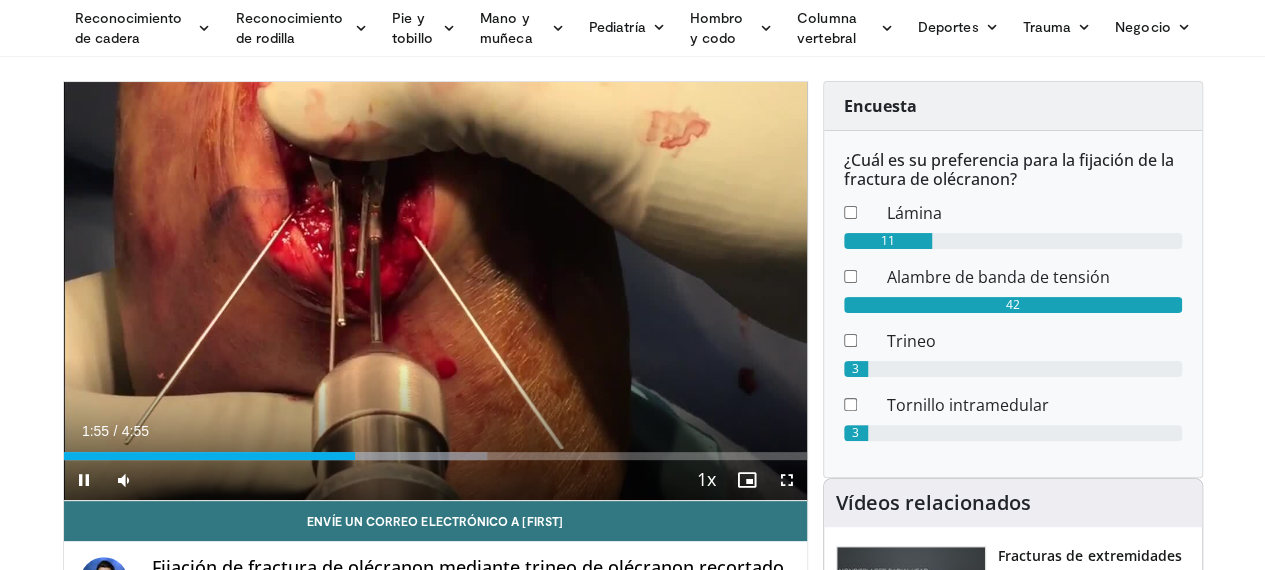 click on "Current Time [TIME] / Duration [TIME] Pause Skip Backward Skip Forward Mute Loaded : [PERCENTAGE]% [TIME] [TIME] Stream Type LIVE Seek to live, currently behind live LIVE [RATE]x Playback Rate [RATE]x [RATE]x [RATE]x , selected [RATE]x [RATE]x [RATE]x [RATE]x Chapters Chapters Descriptions descriptions off , selected Captions captions settings , opens captions settings dialog captions off , selected Audio Track en (Main) , selected Fullscreen Enable picture-in-picture mode" at bounding box center (435, 480) 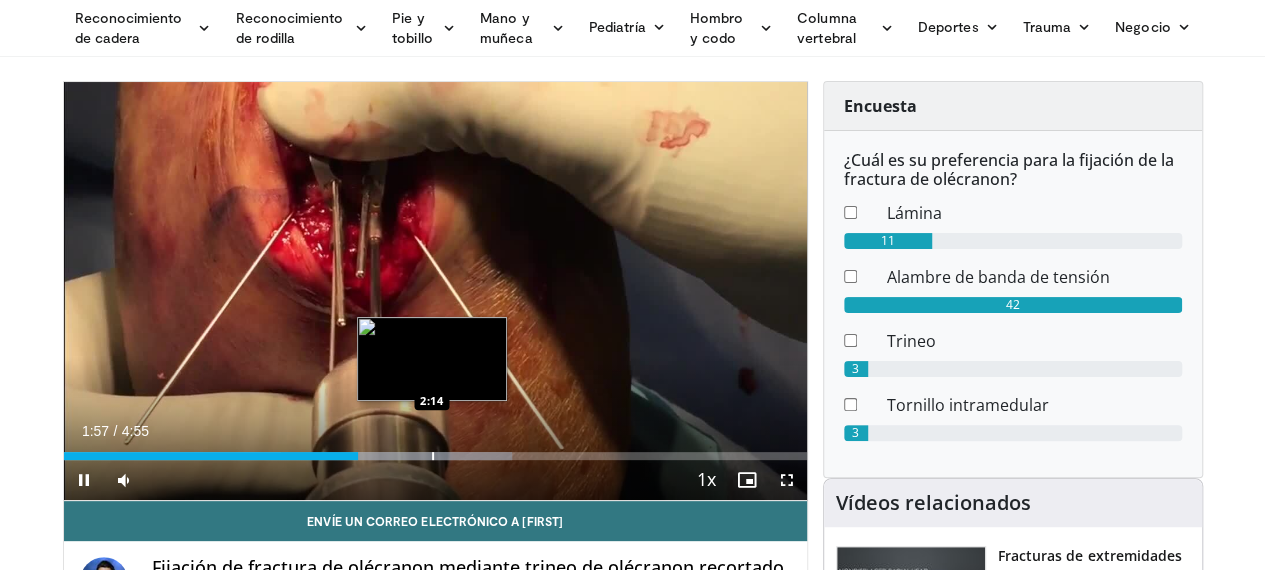 click at bounding box center (433, 456) 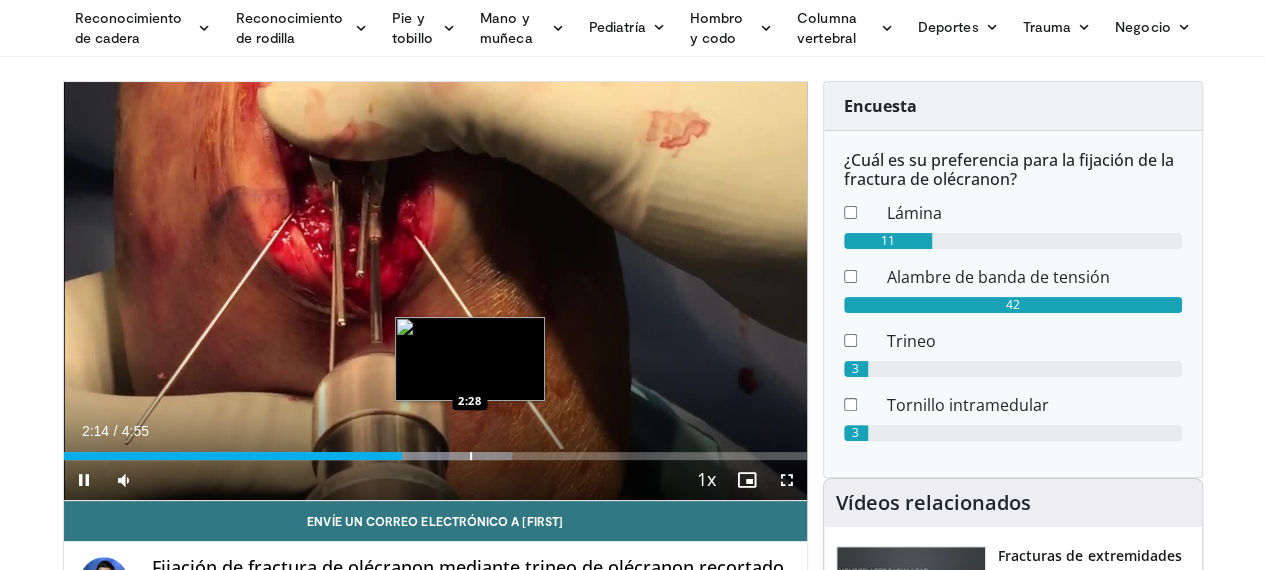 click at bounding box center (471, 456) 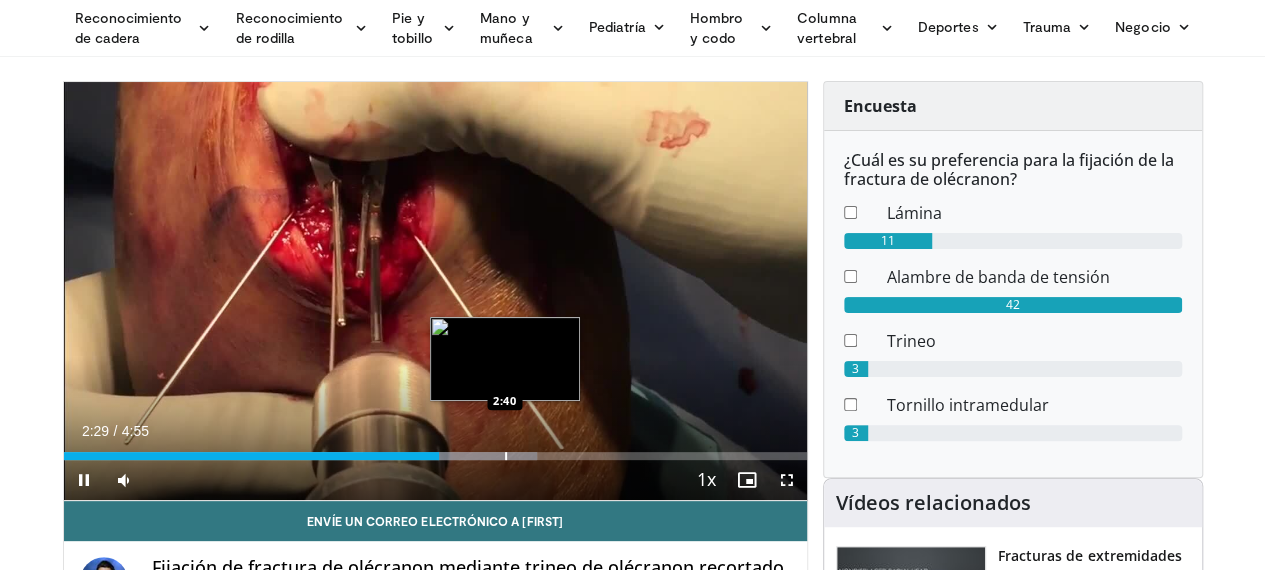 click on "Loaded :  63.76% 2:29 2:40" at bounding box center [435, 456] 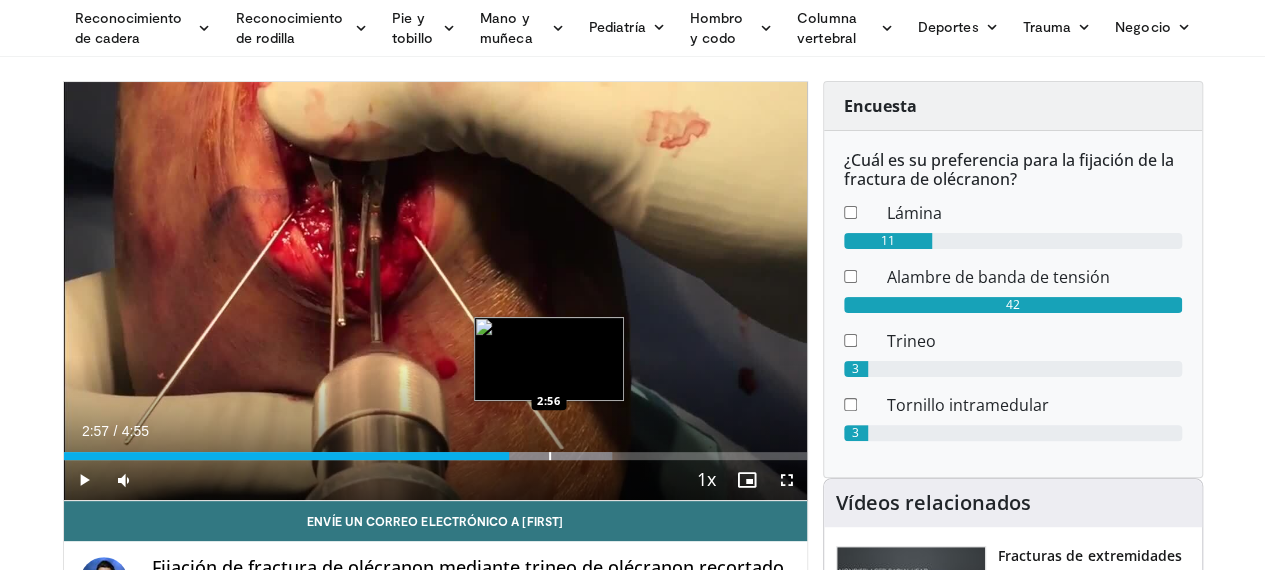 click at bounding box center (550, 456) 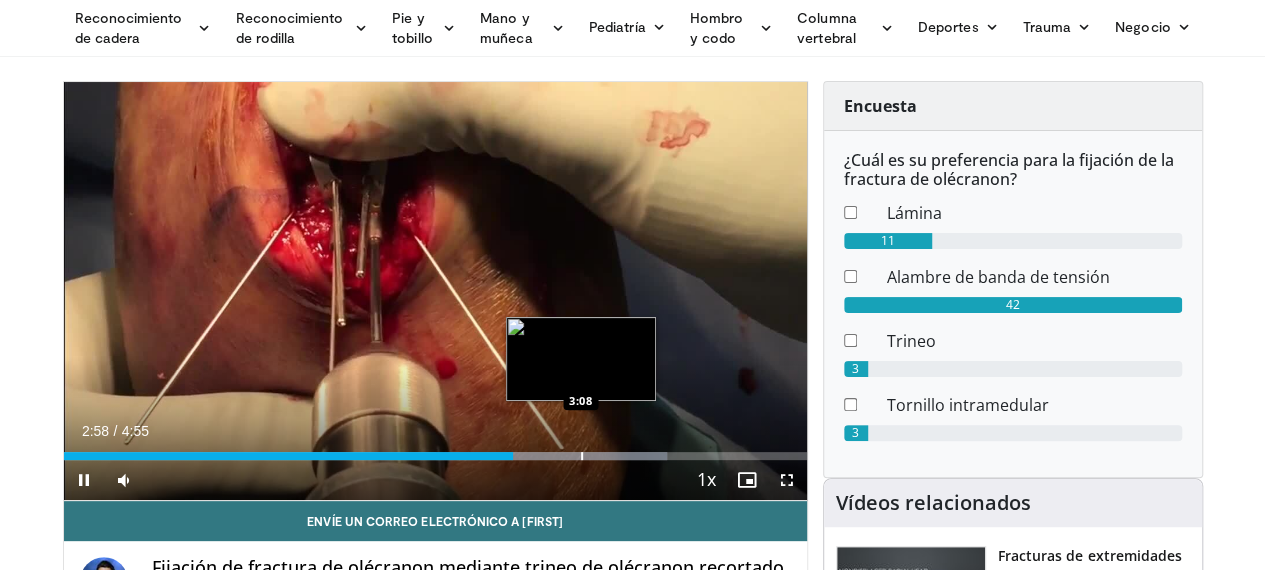 click at bounding box center (582, 456) 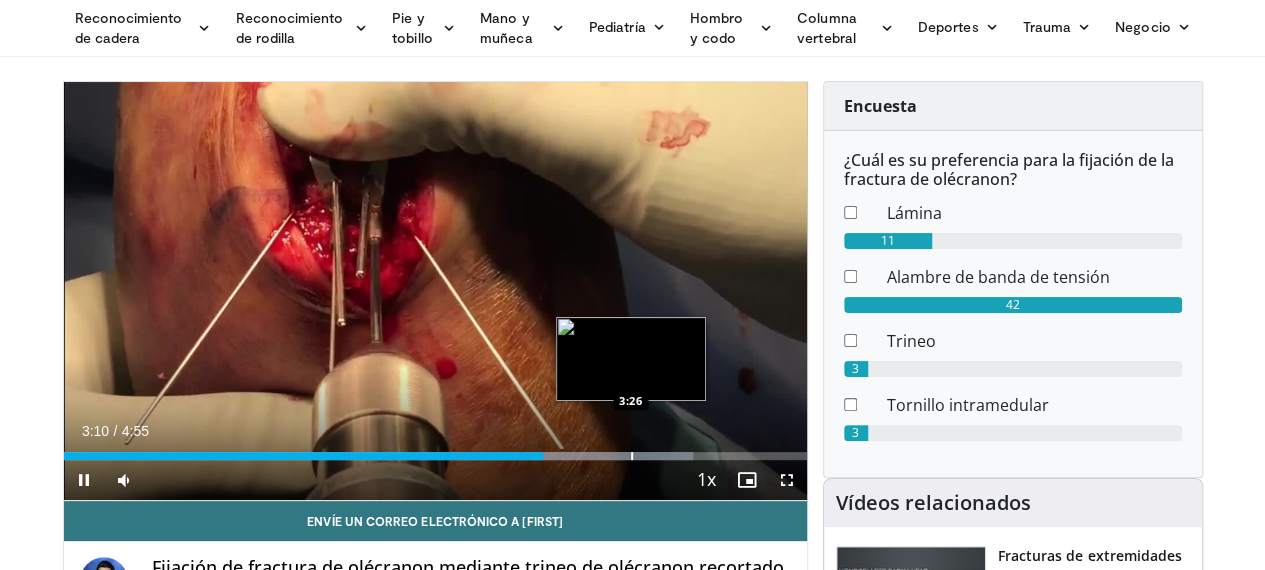 click at bounding box center [632, 456] 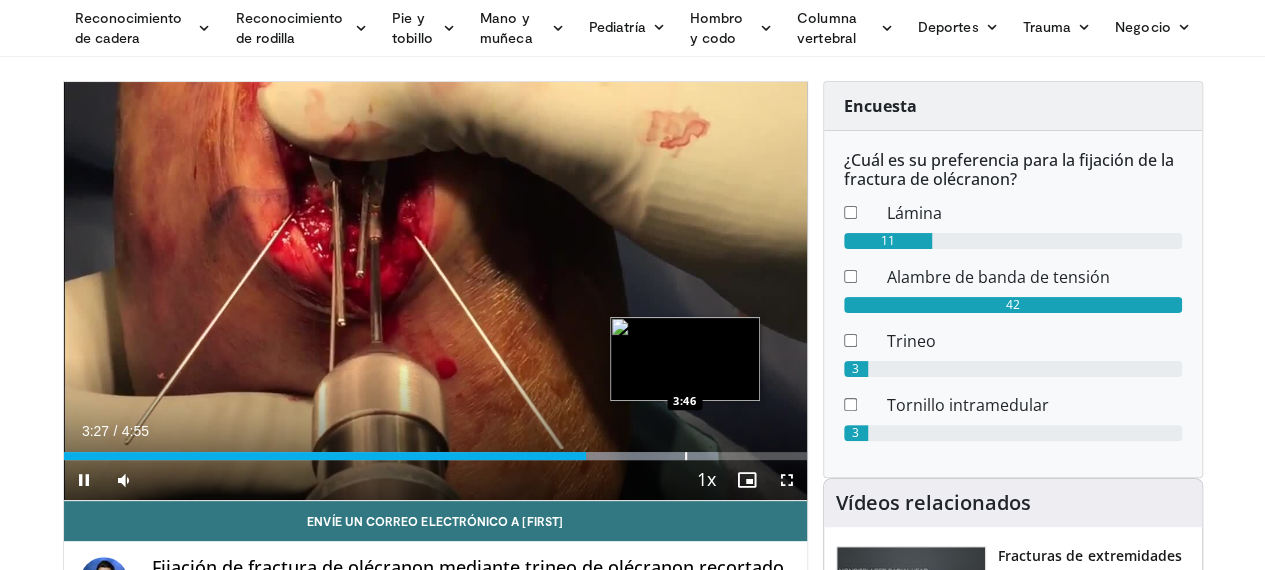 click at bounding box center (686, 456) 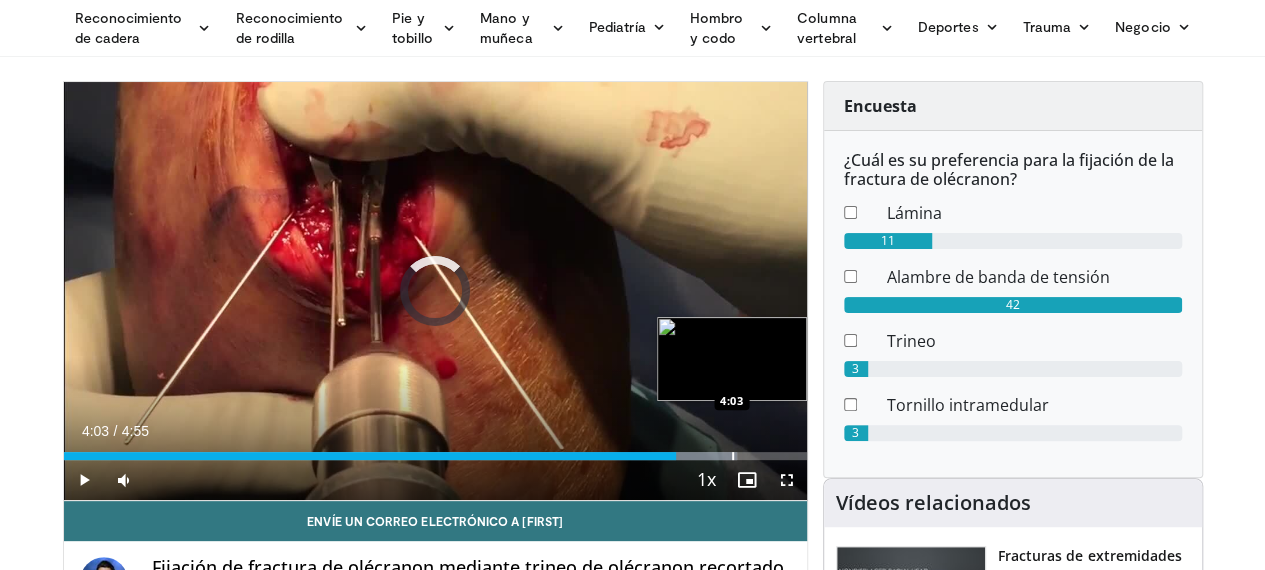 click at bounding box center (733, 456) 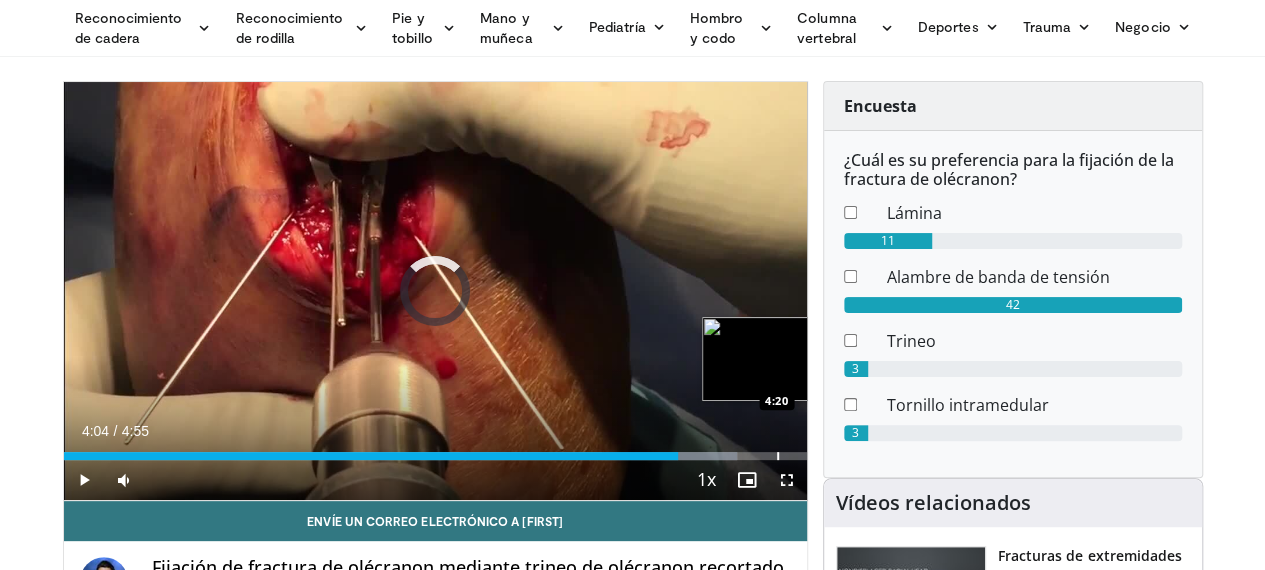 click at bounding box center [778, 456] 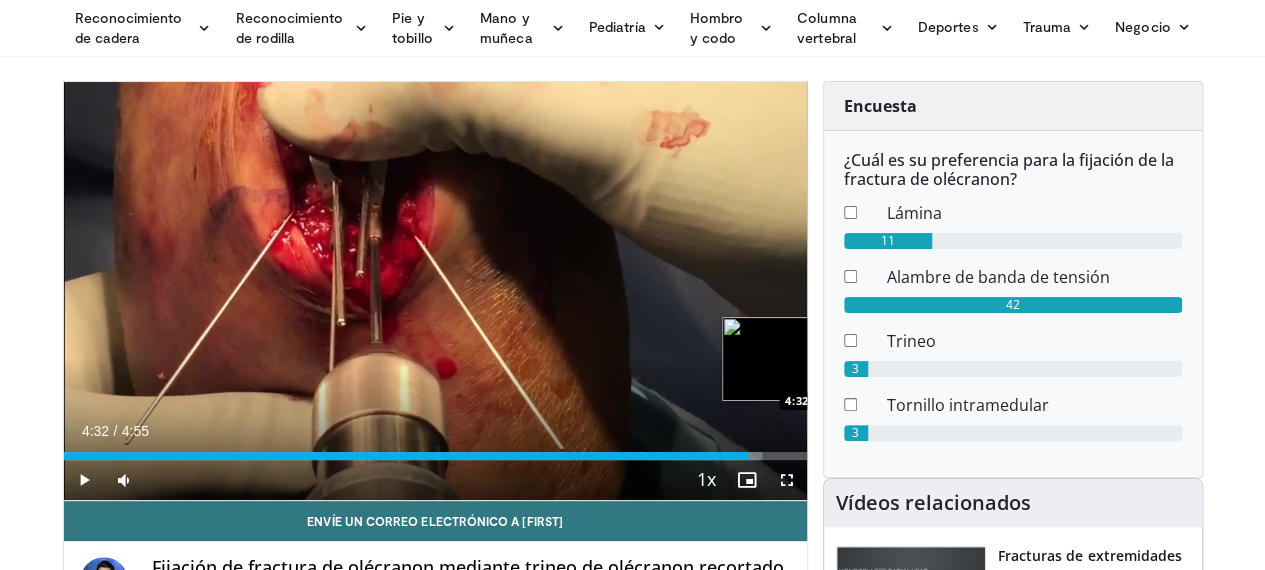 click at bounding box center [811, 456] 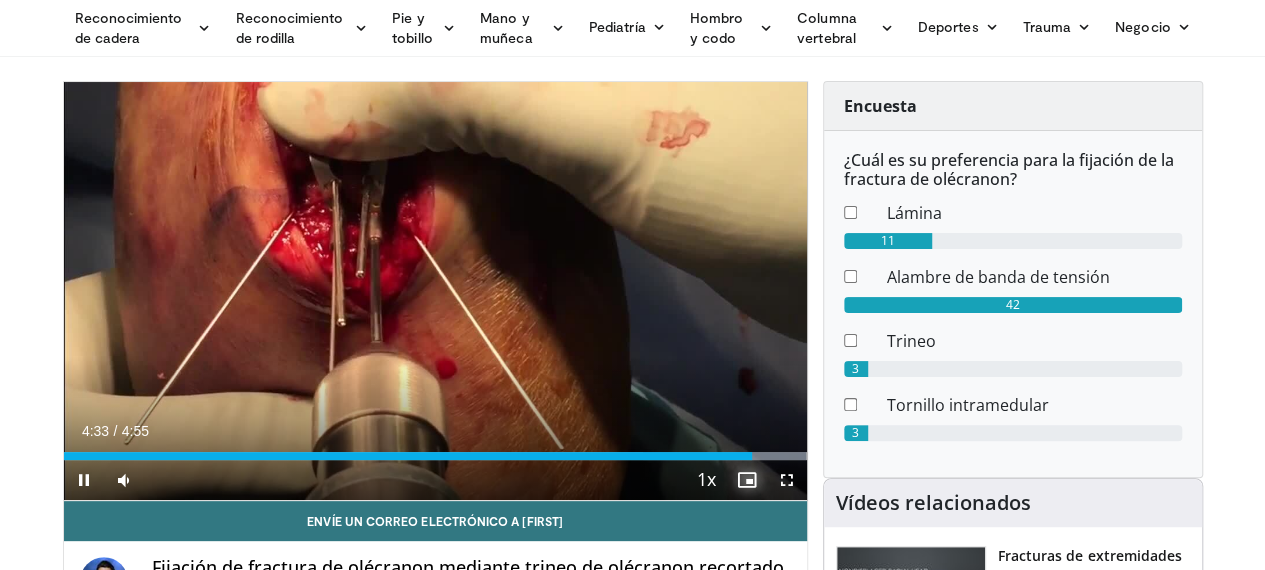 click at bounding box center [747, 480] 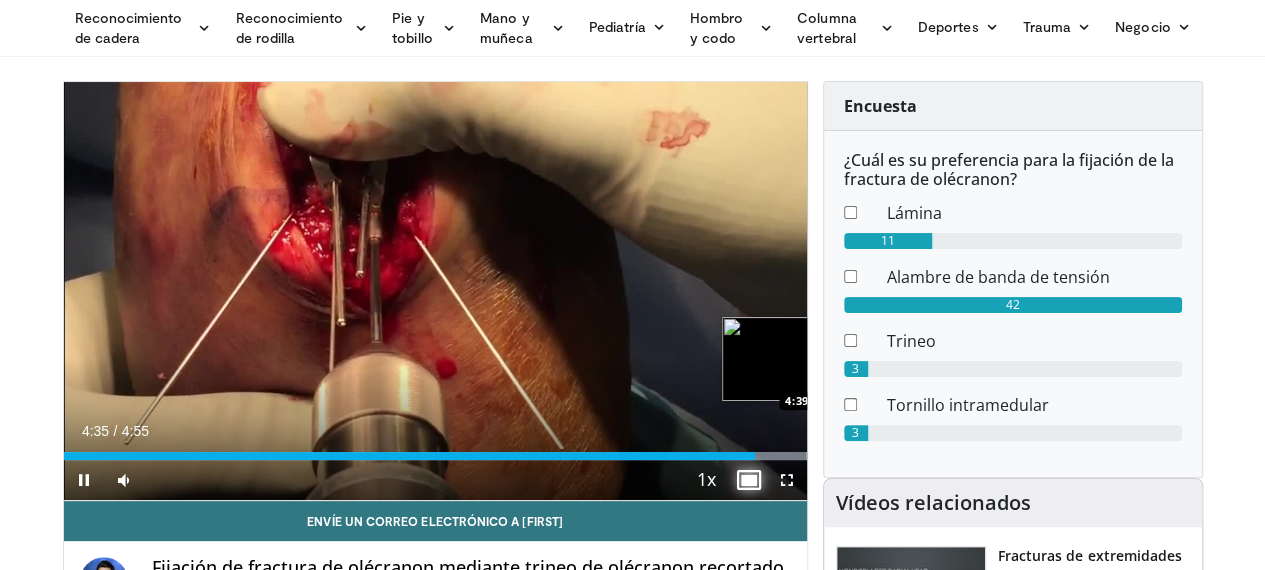 click on "Loaded :  100.00% 4:35 4:39" at bounding box center (435, 456) 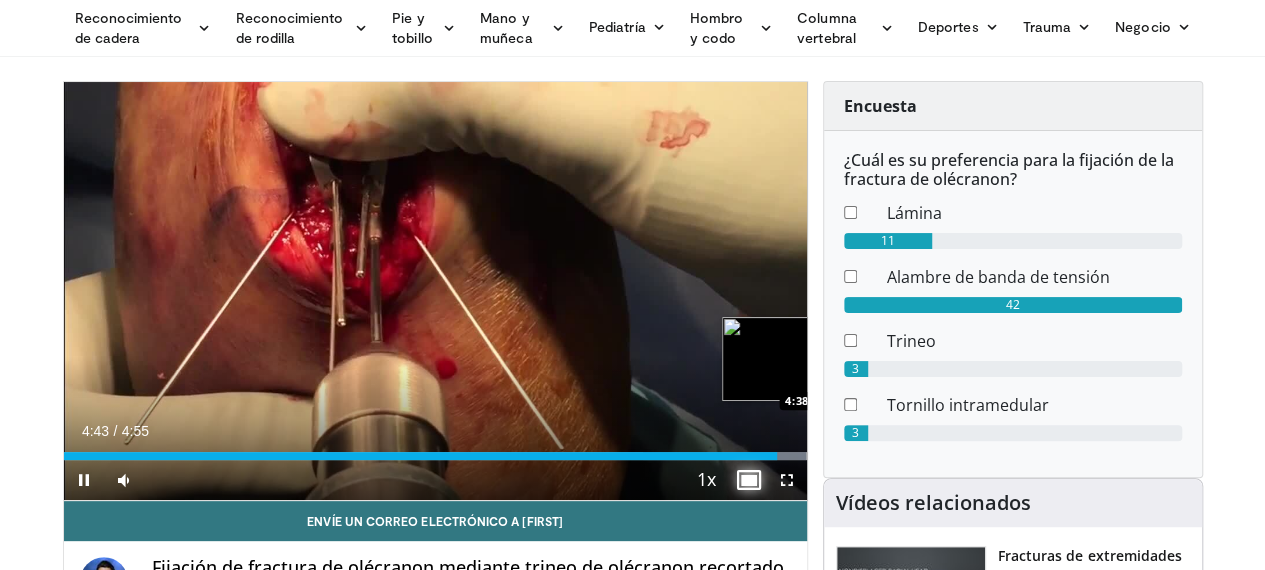 click at bounding box center [827, 456] 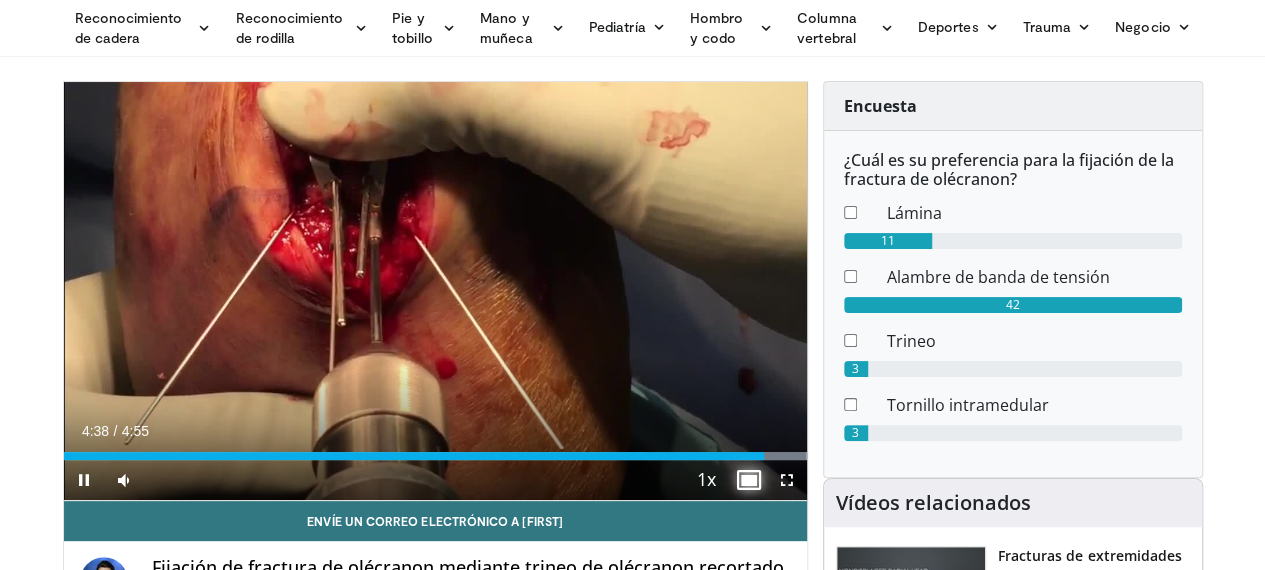 click at bounding box center [747, 480] 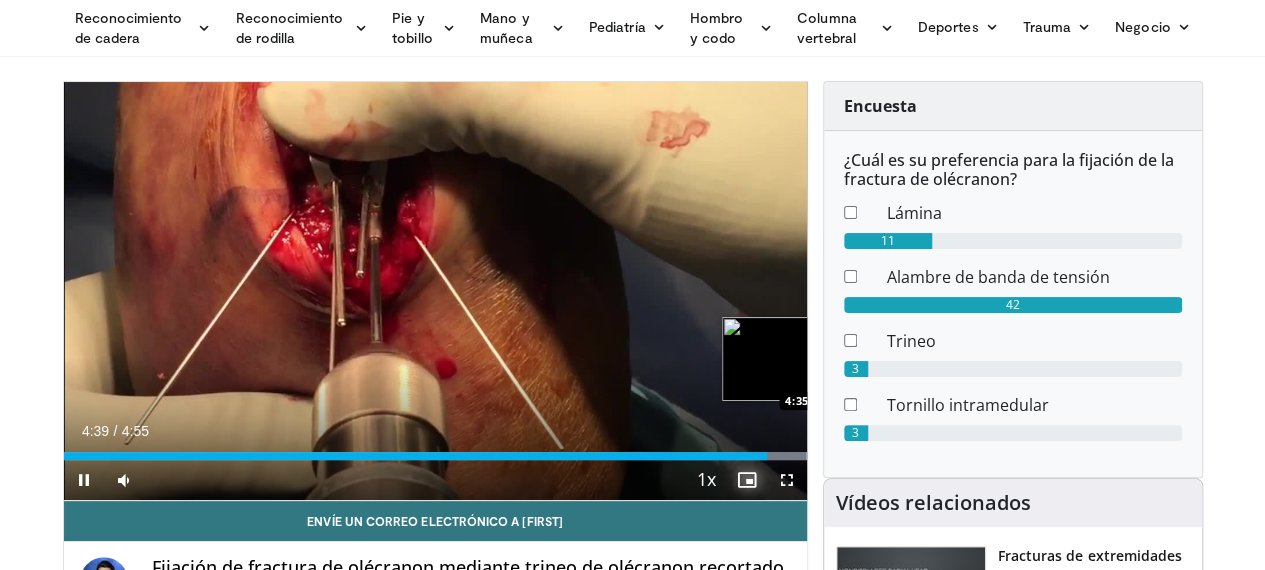 click on "Loaded :  100.00% 4:39 4:35" at bounding box center [435, 450] 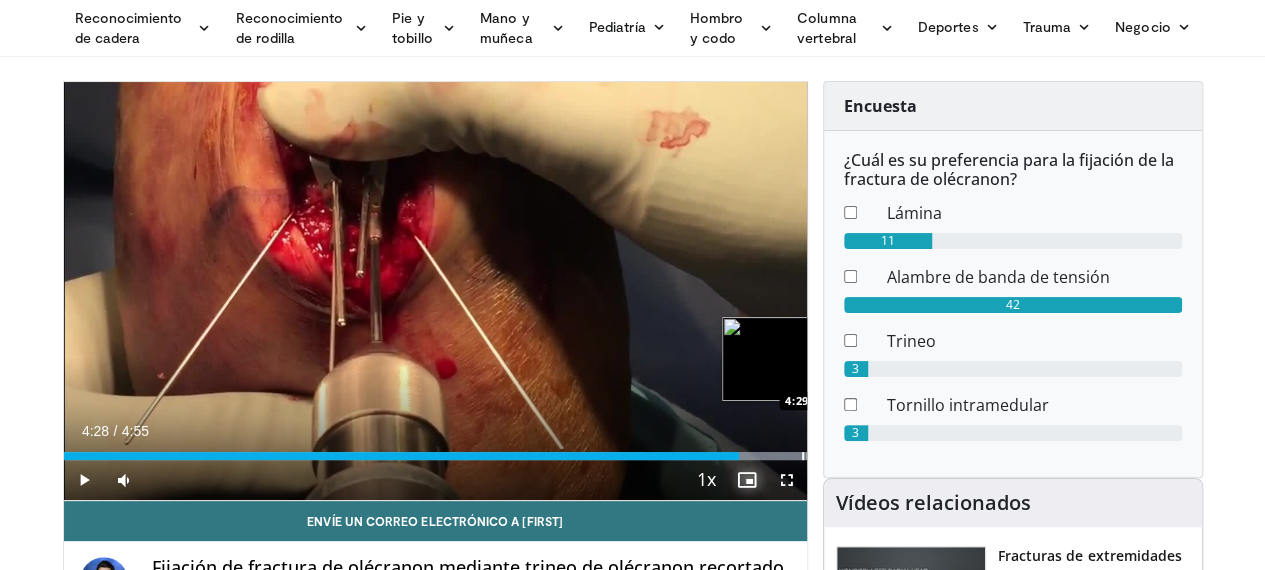 click on "Loaded :  100.00% 4:36 4:29" at bounding box center [435, 456] 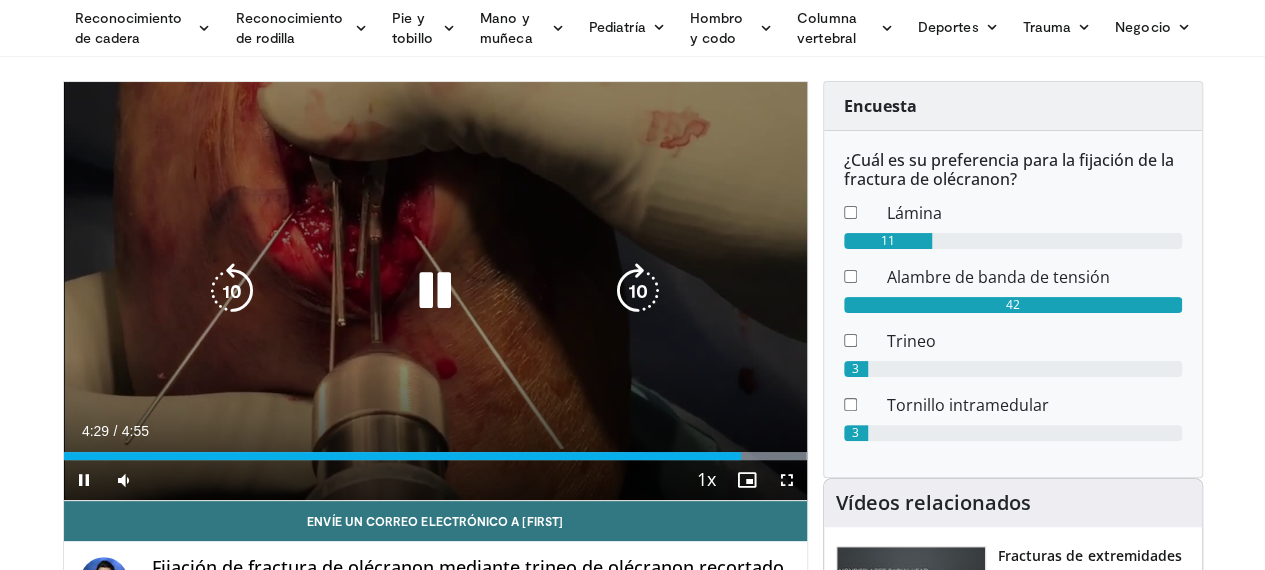 click at bounding box center [435, 291] 